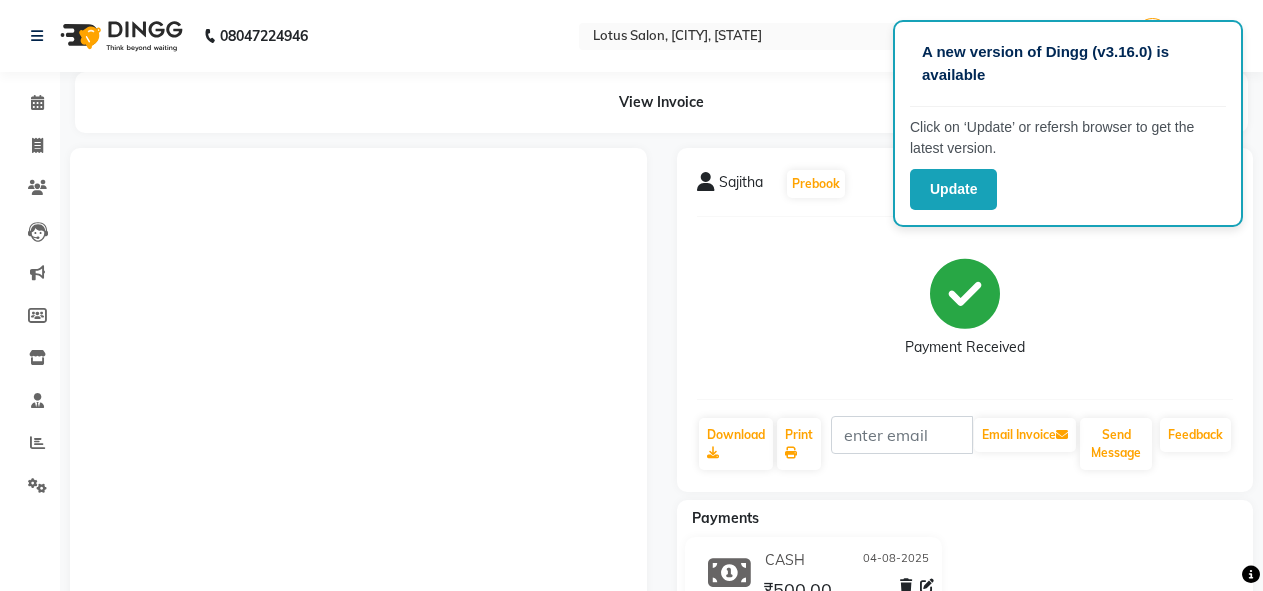 scroll, scrollTop: 0, scrollLeft: 0, axis: both 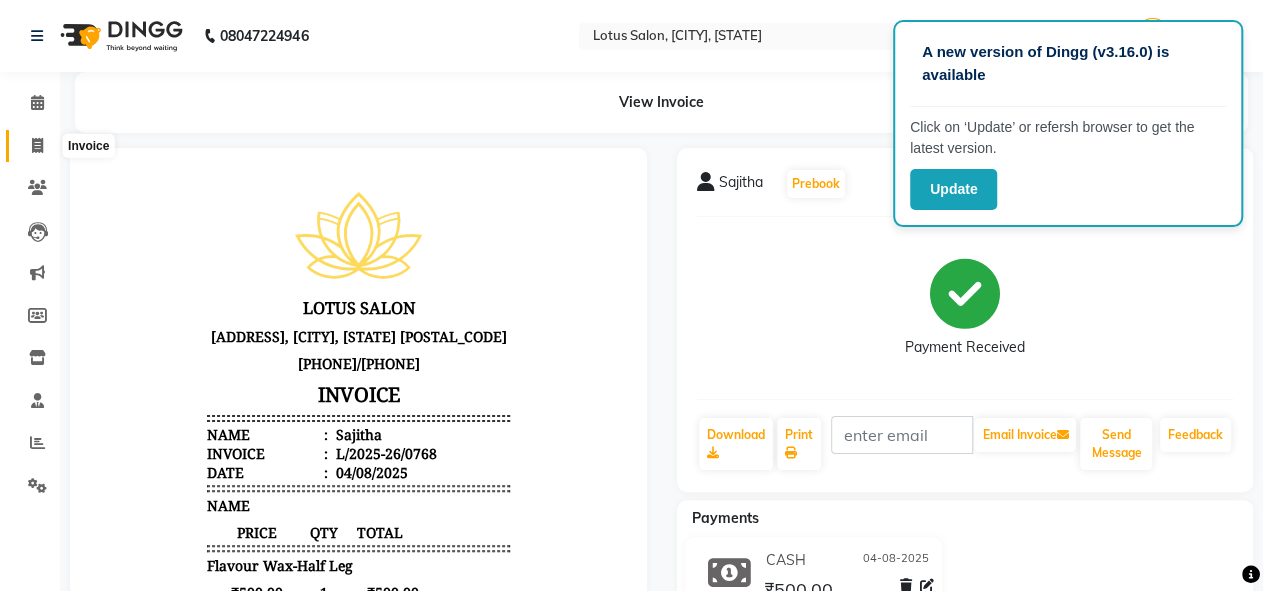 click 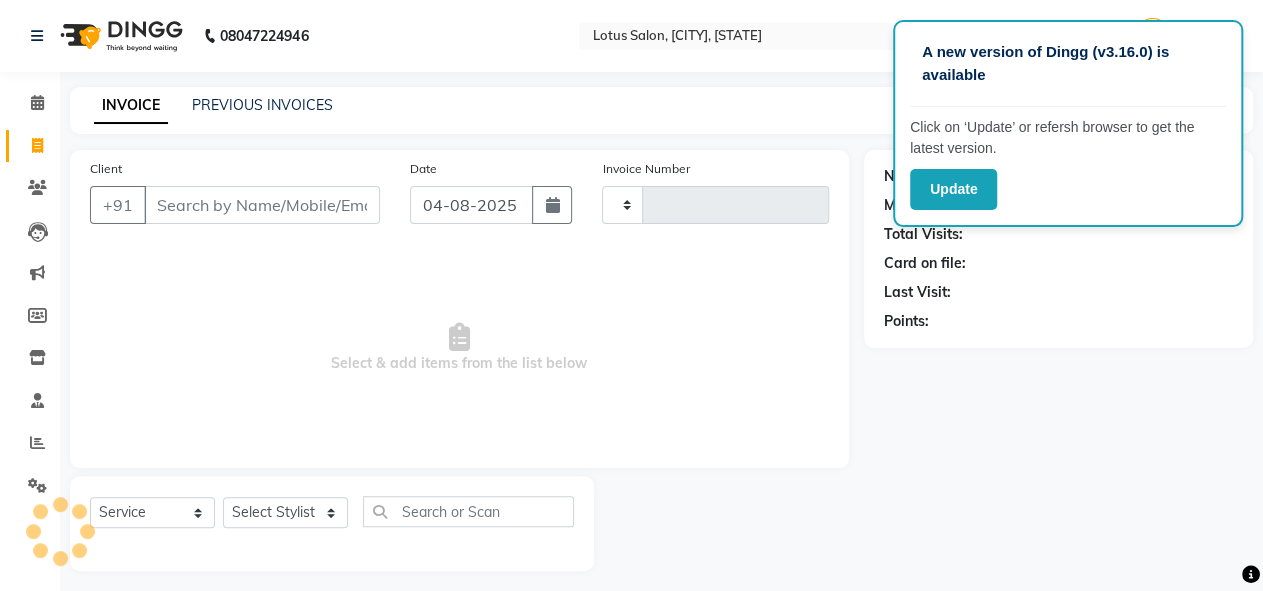 type on "0776" 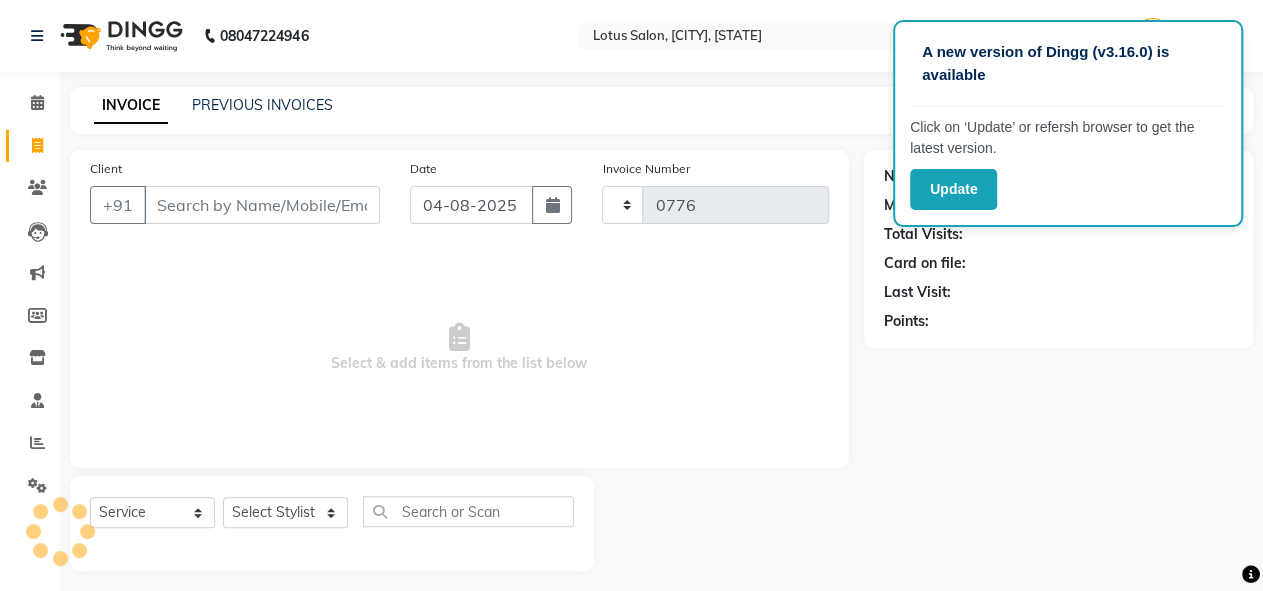 scroll, scrollTop: 9, scrollLeft: 0, axis: vertical 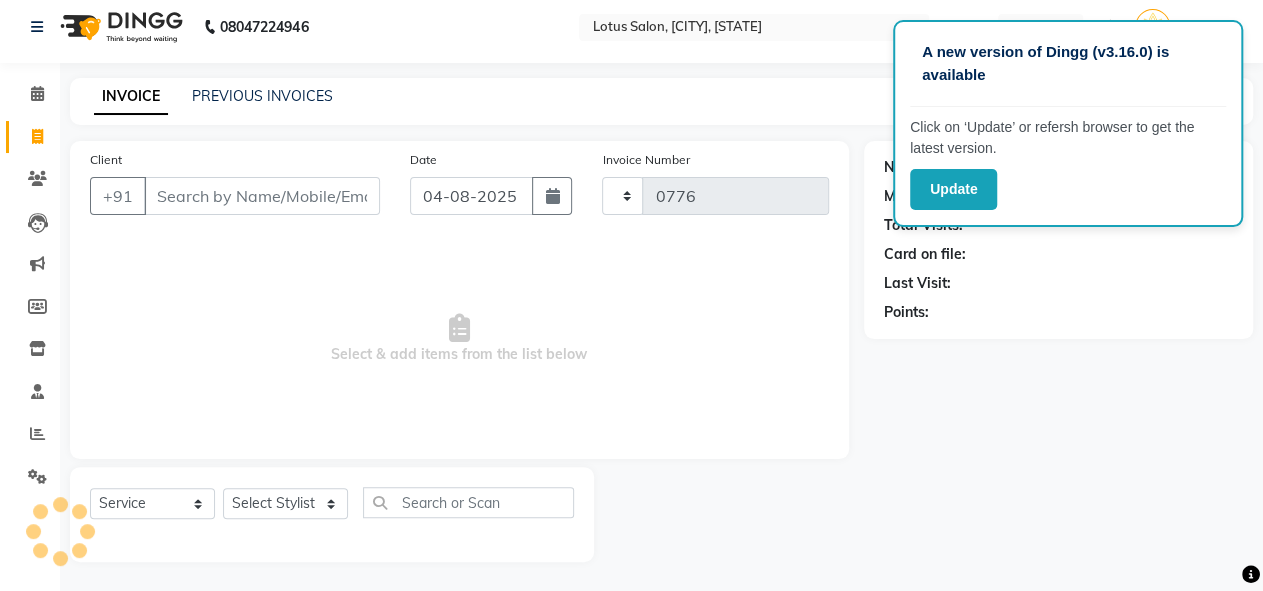 select on "8188" 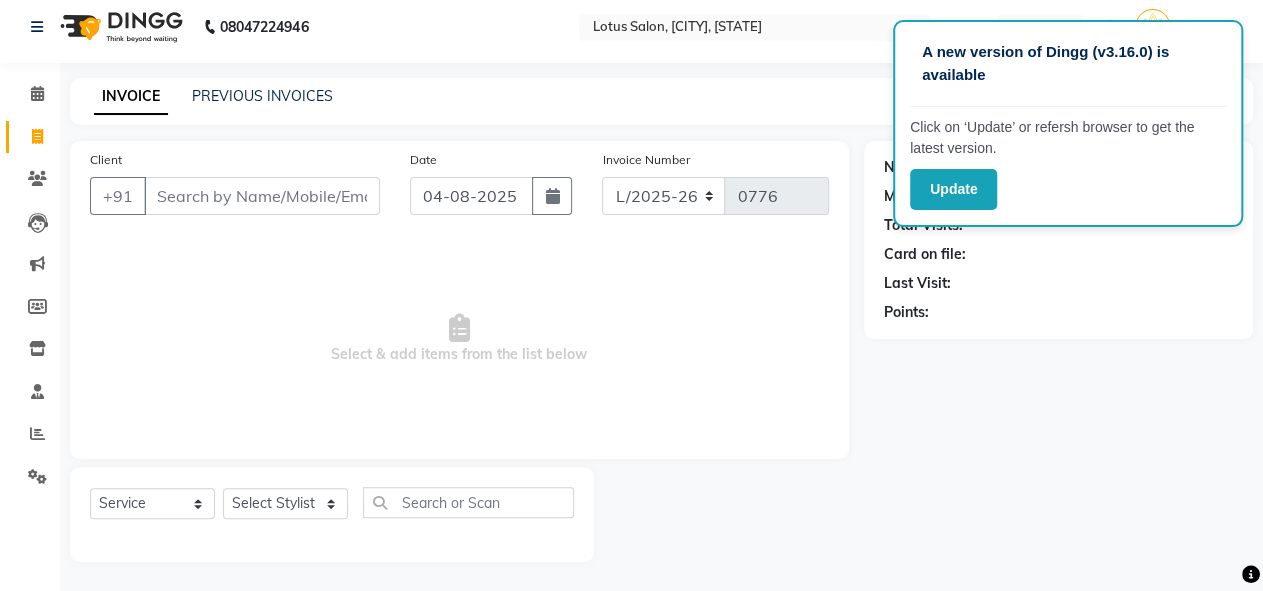 click on "Client" at bounding box center (262, 196) 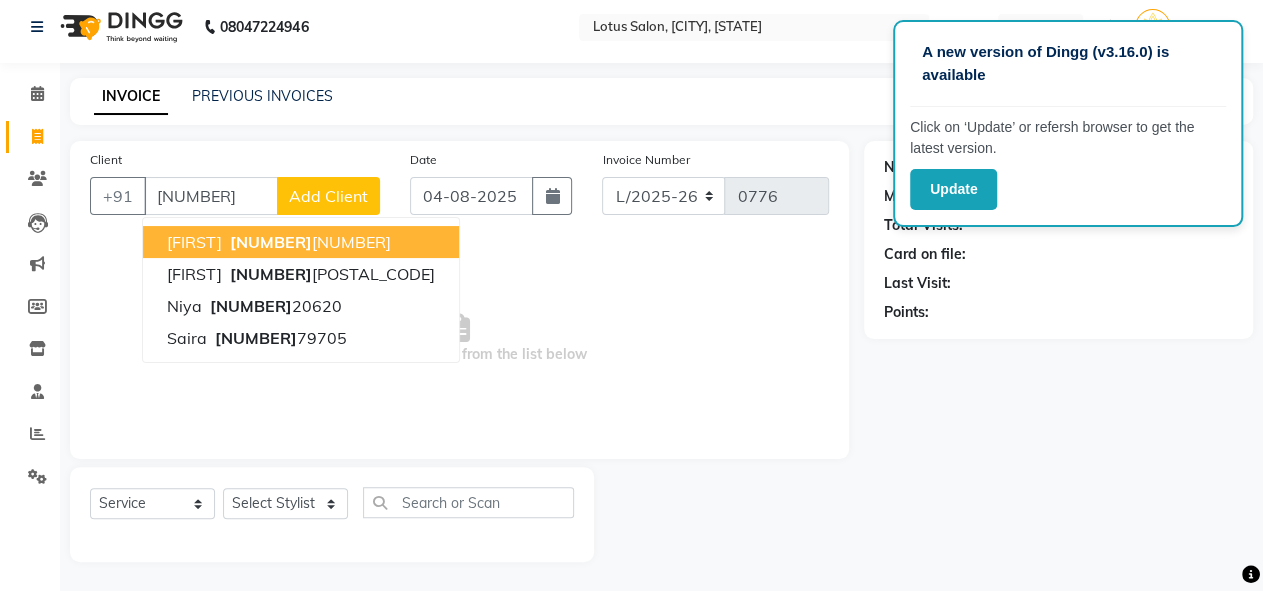 click on "[WORD]" at bounding box center [194, 242] 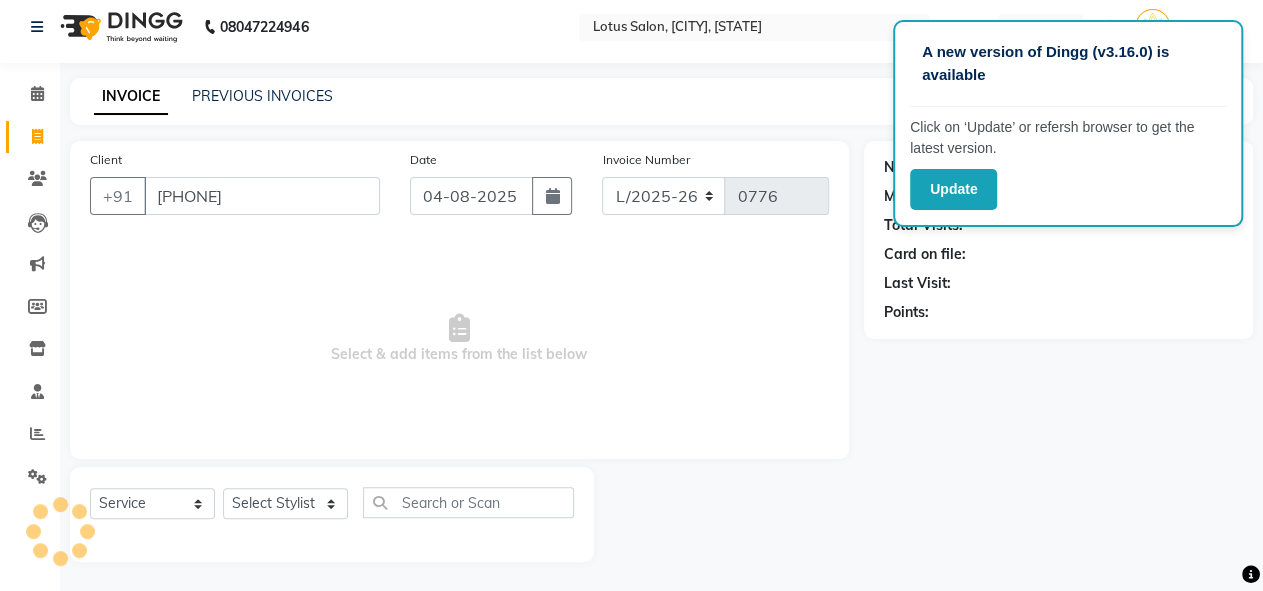 type on "[PHONE]" 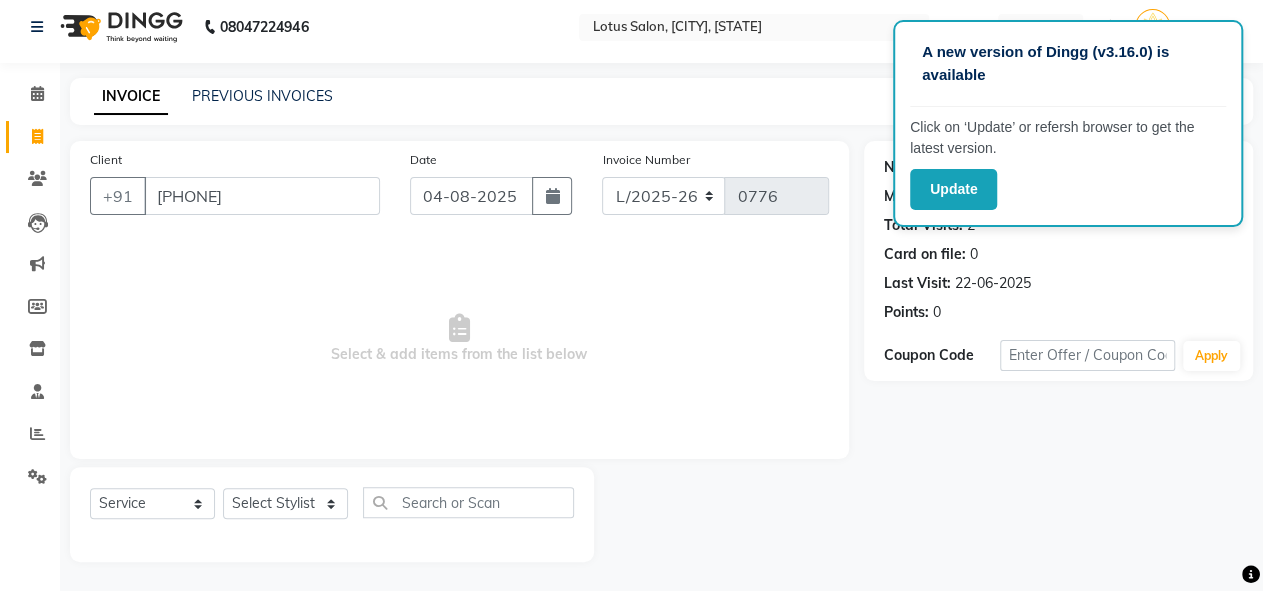 drag, startPoint x: 1147, startPoint y: 183, endPoint x: 782, endPoint y: 357, distance: 404.35257 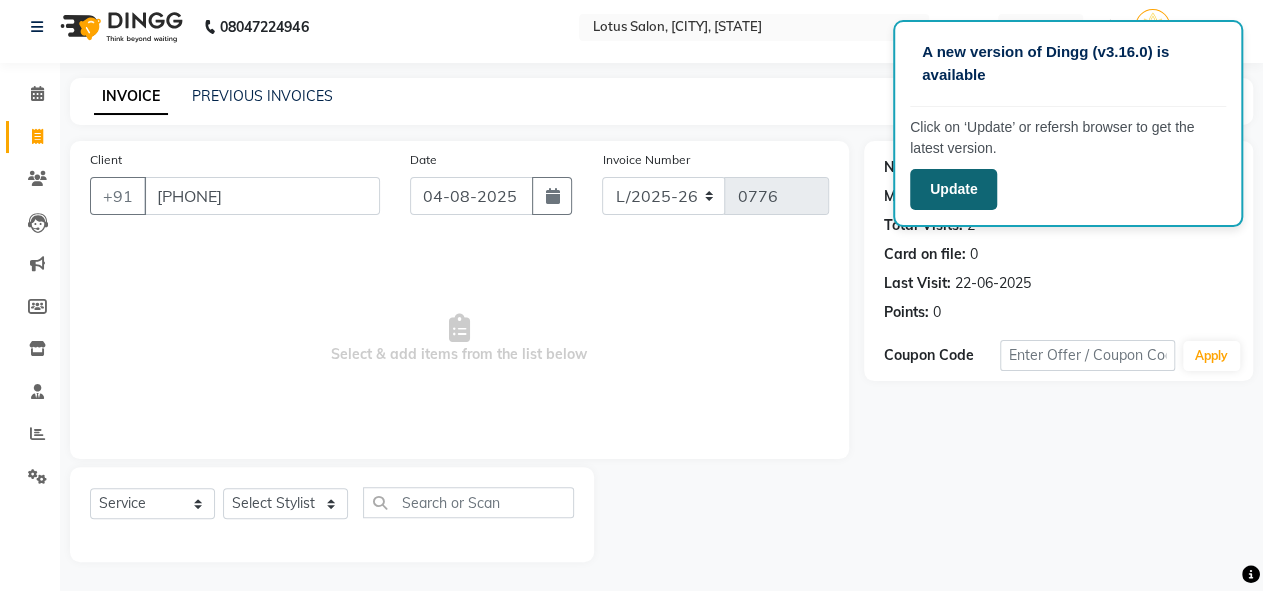 click on "Update" 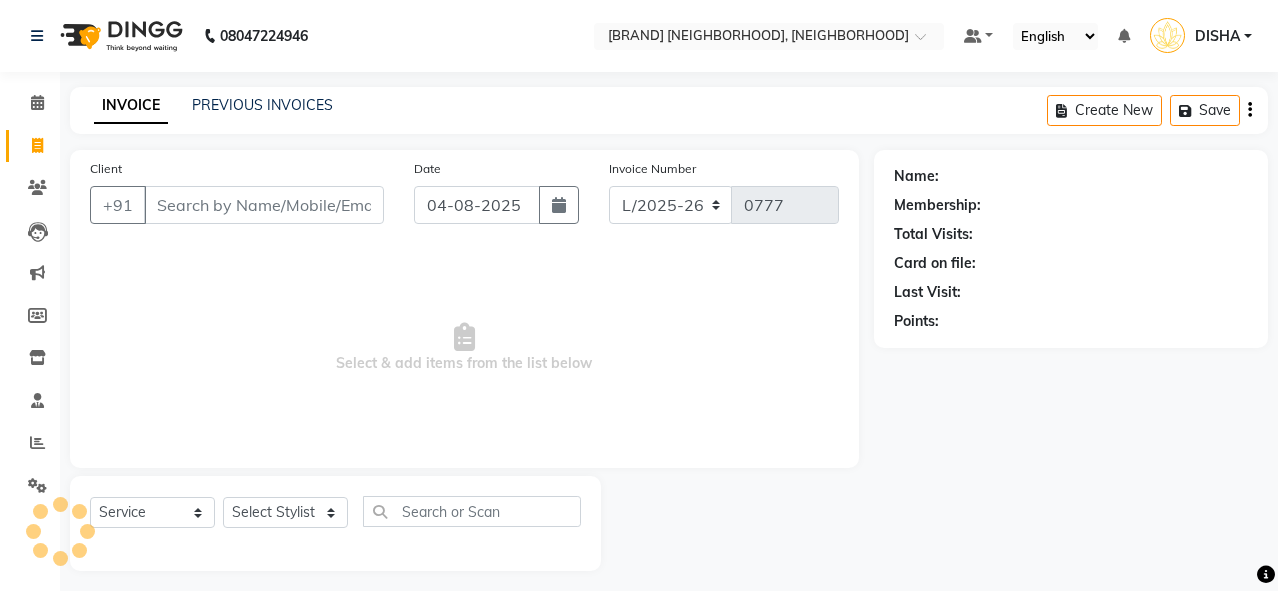 select on "service" 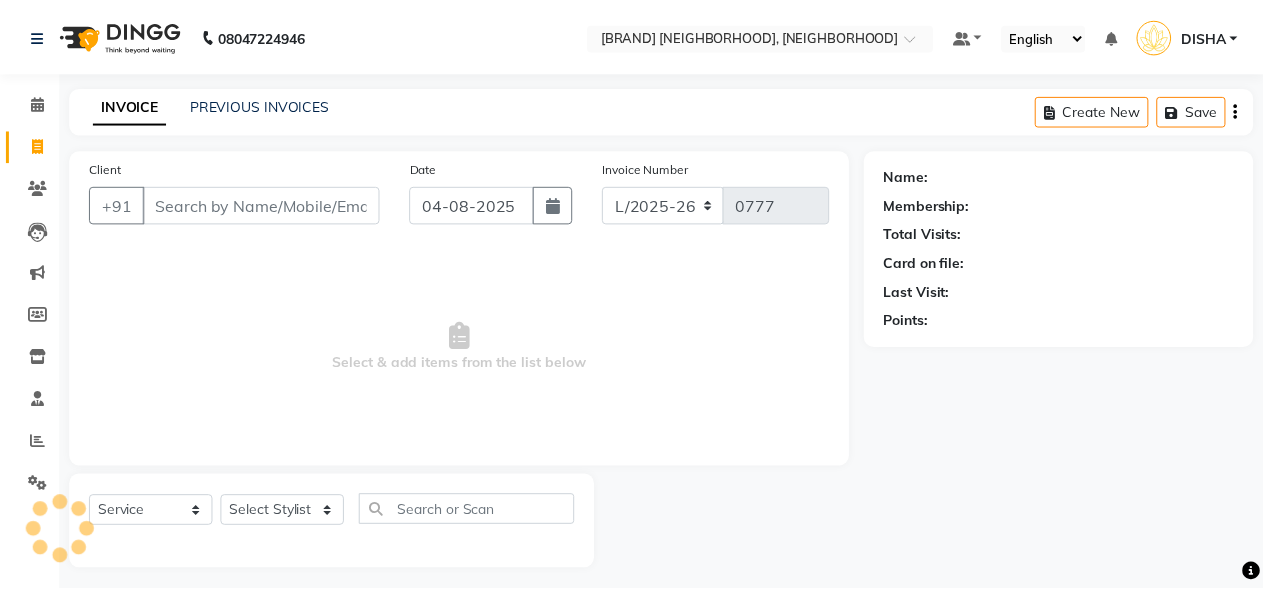 scroll, scrollTop: 0, scrollLeft: 0, axis: both 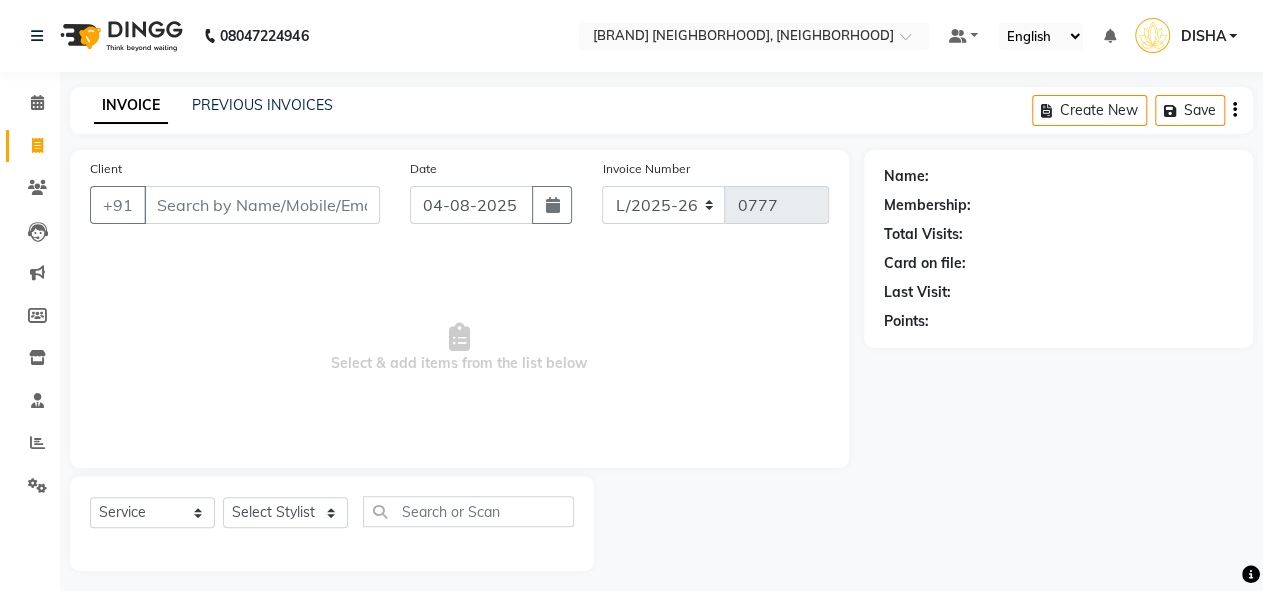click on "Client" at bounding box center [262, 205] 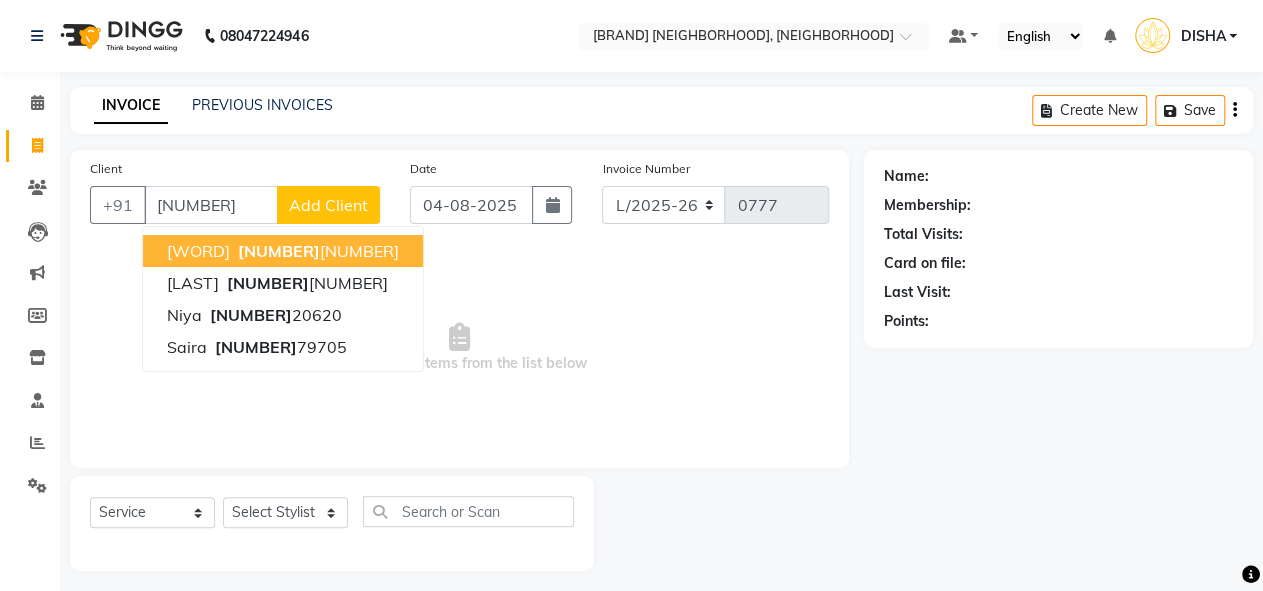 click on "[PHONE]" at bounding box center [316, 251] 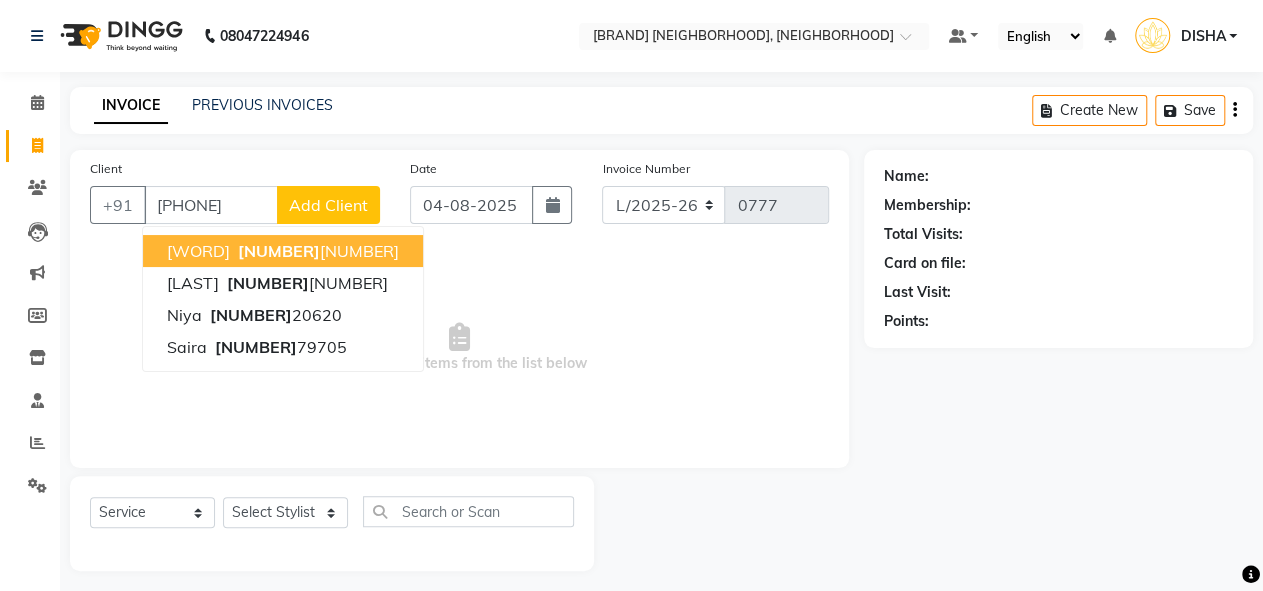 type on "[PHONE]" 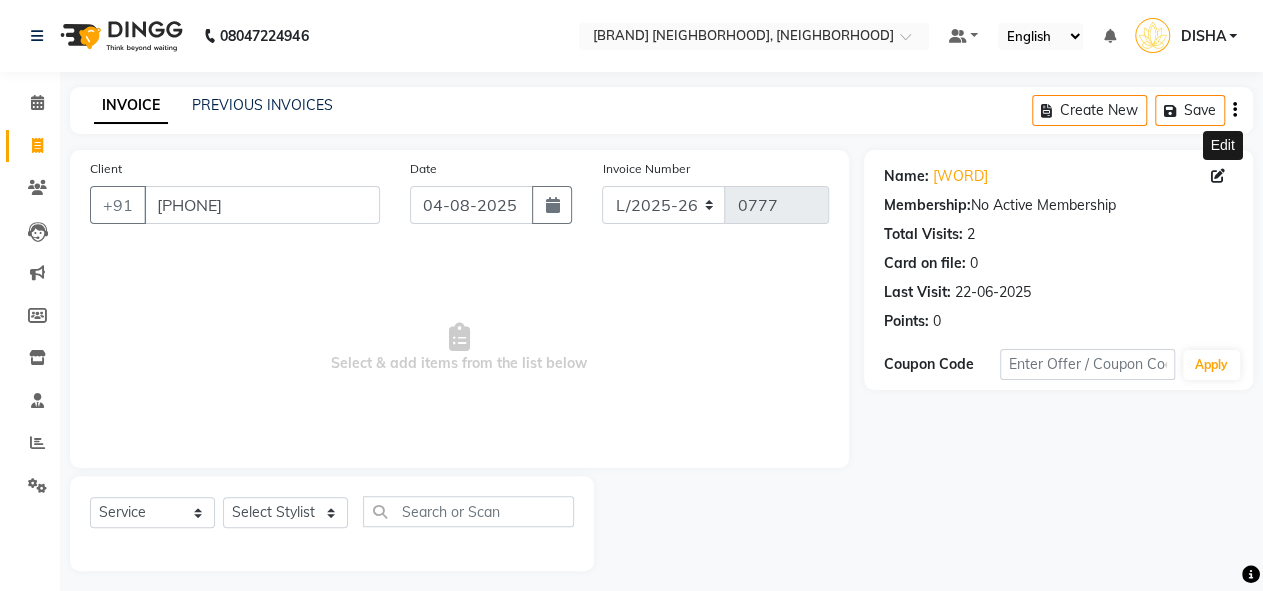 click 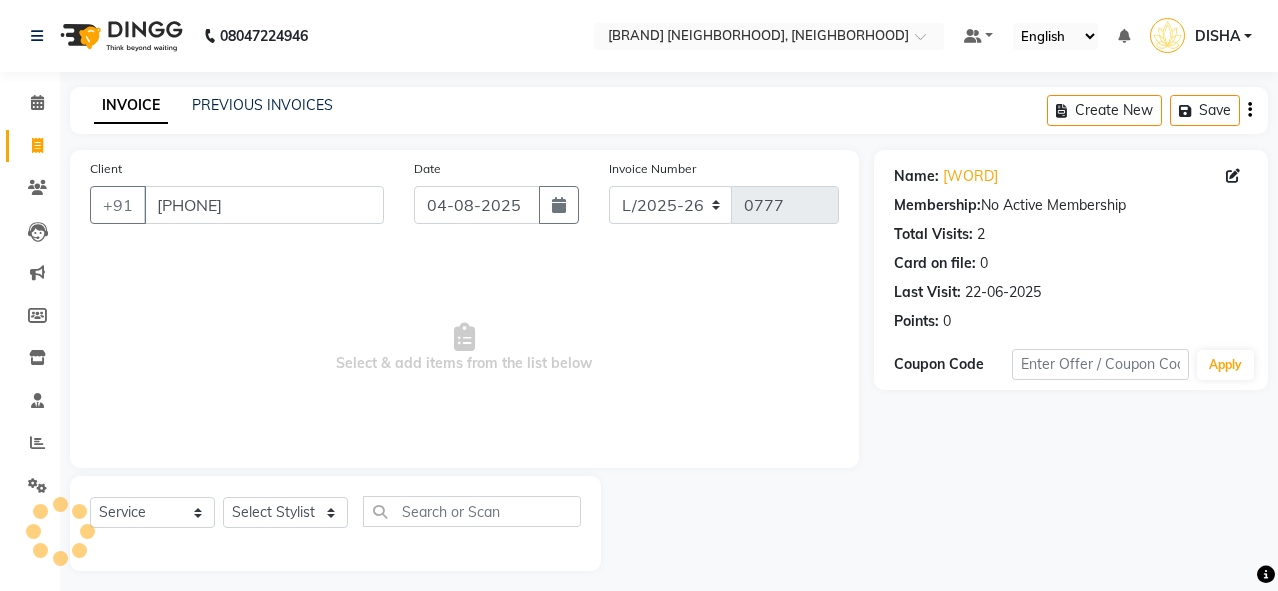 select on "female" 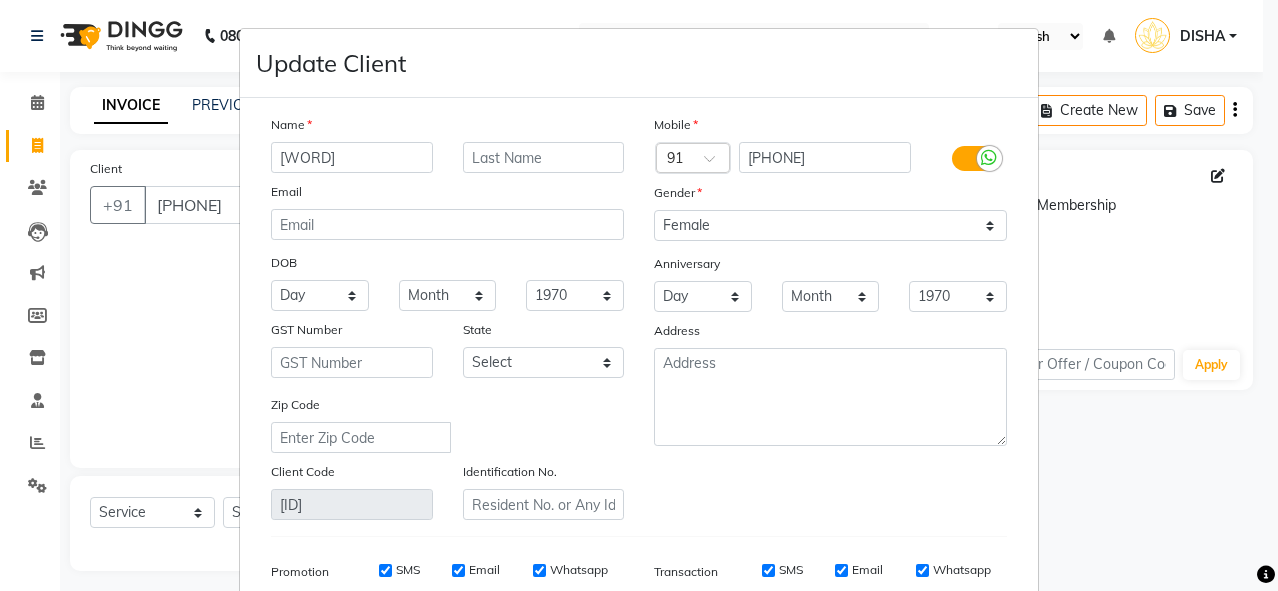 click on "[WORD]" at bounding box center (352, 157) 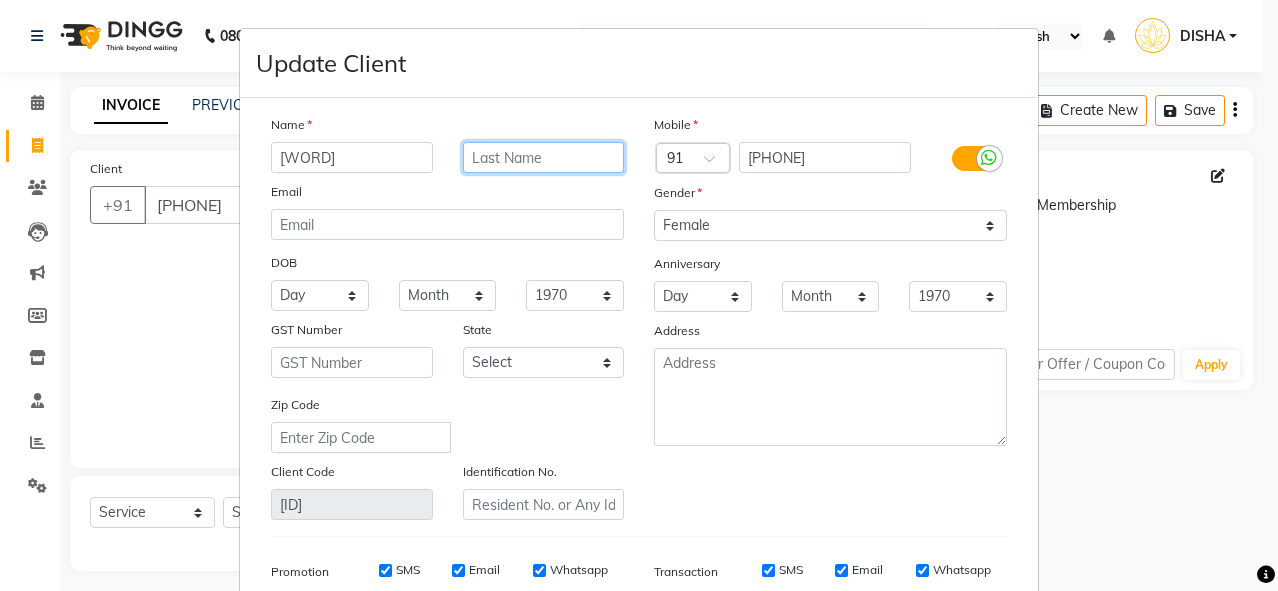 type on "T" 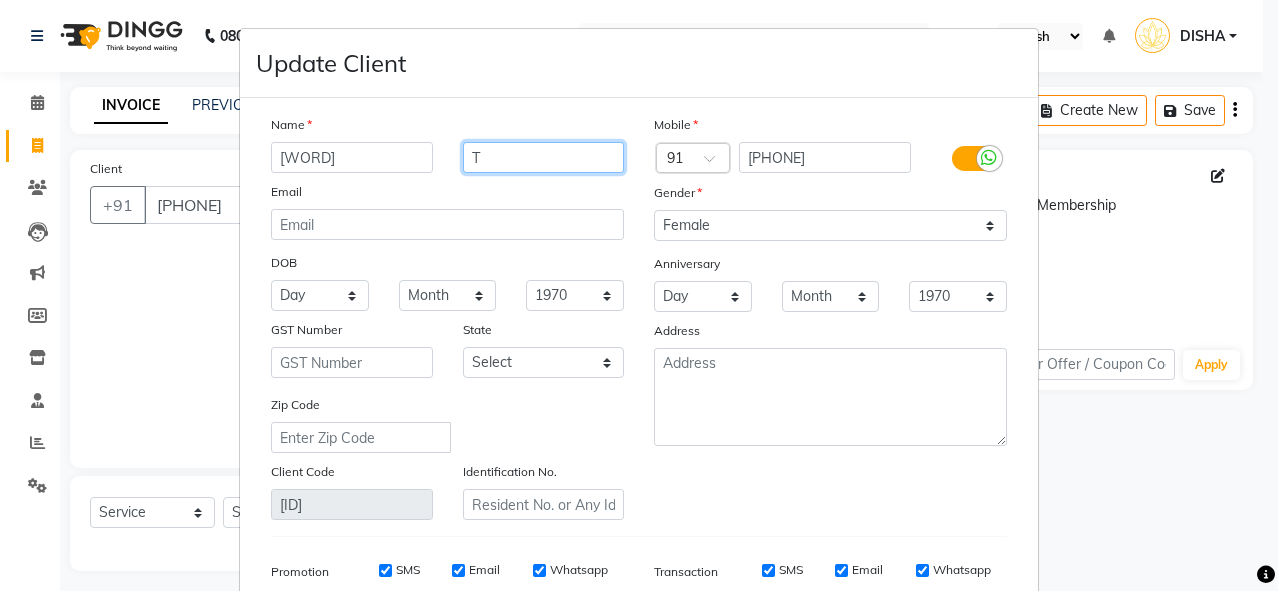 type 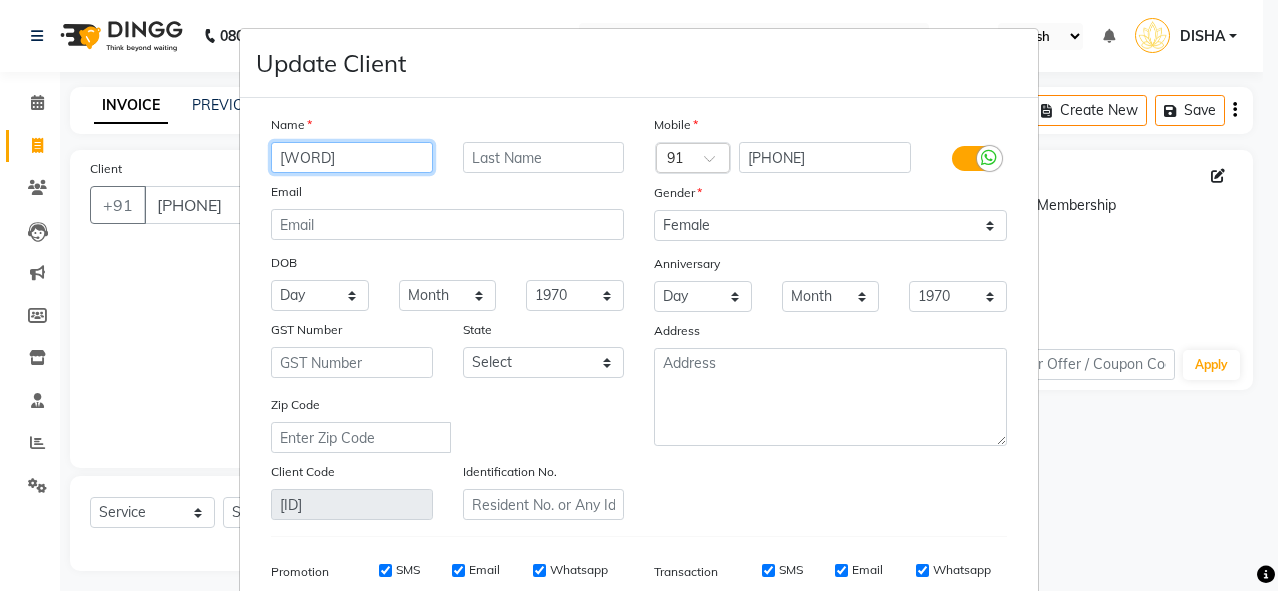 click on "[WORD]" at bounding box center (352, 157) 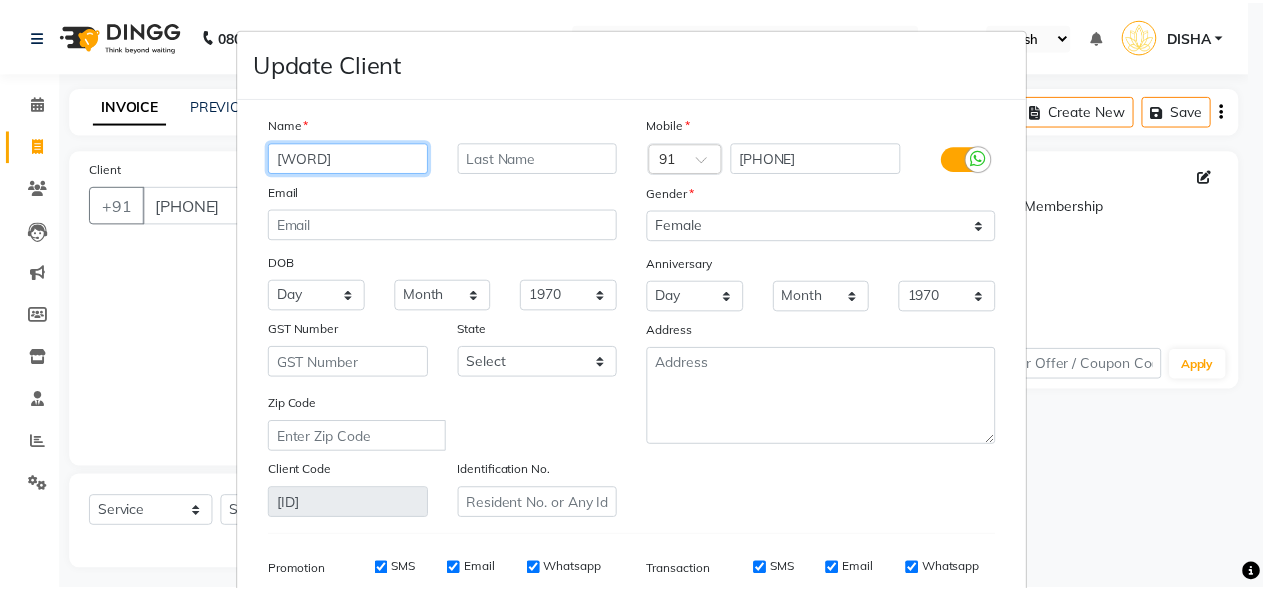 scroll, scrollTop: 293, scrollLeft: 0, axis: vertical 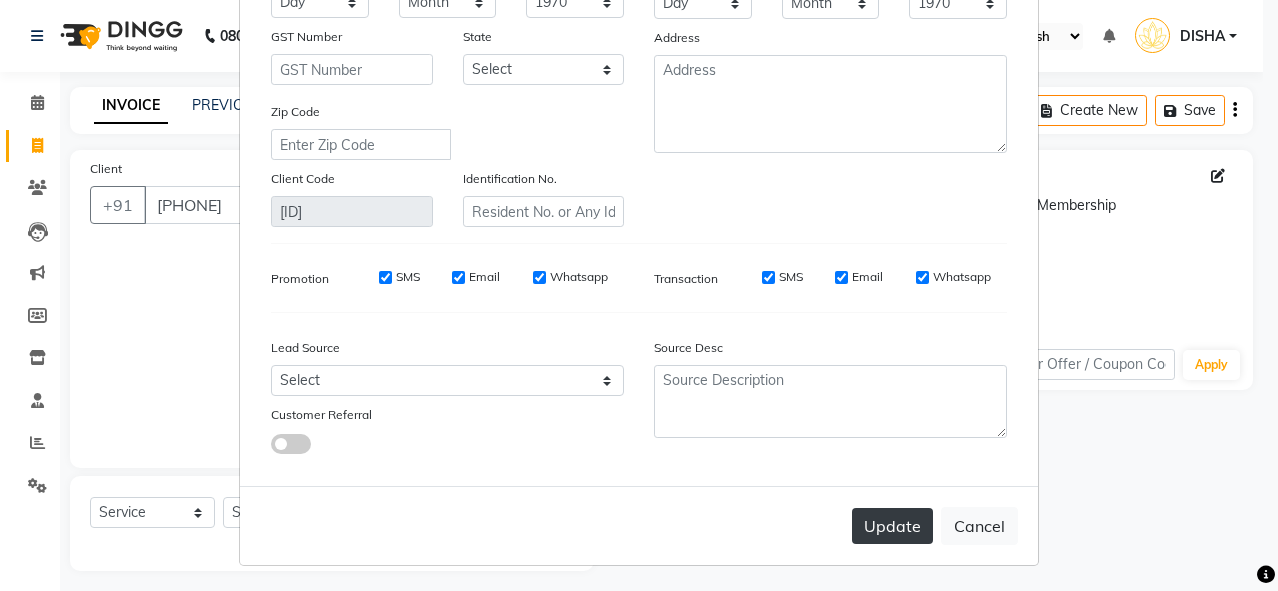type on "[WORD]" 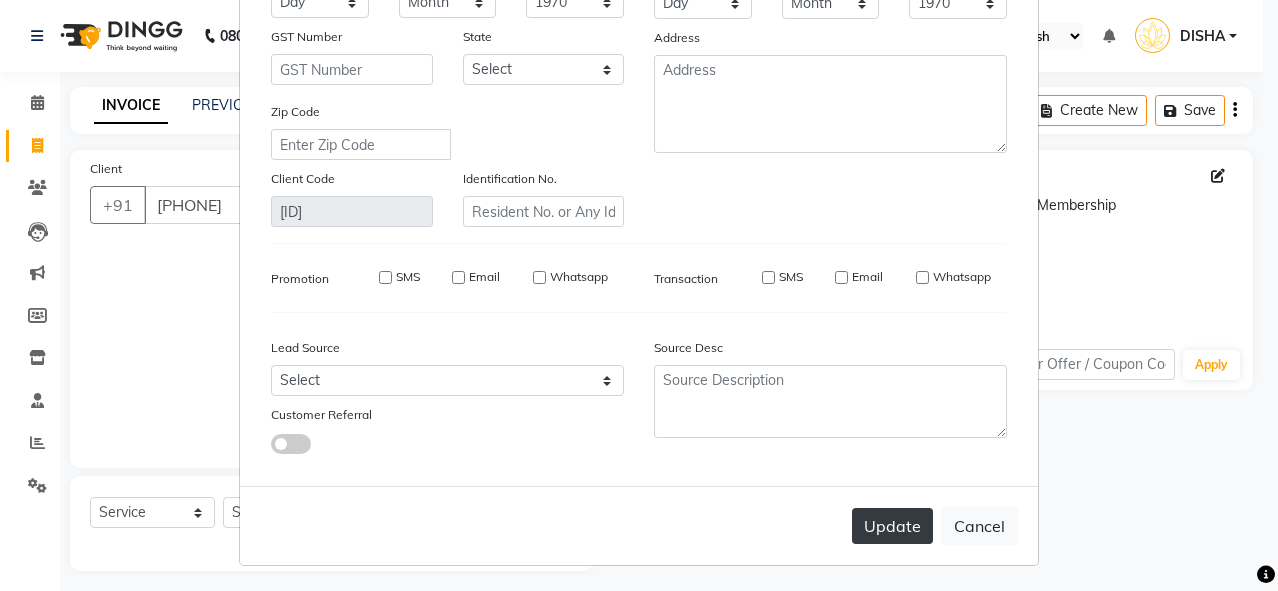 type 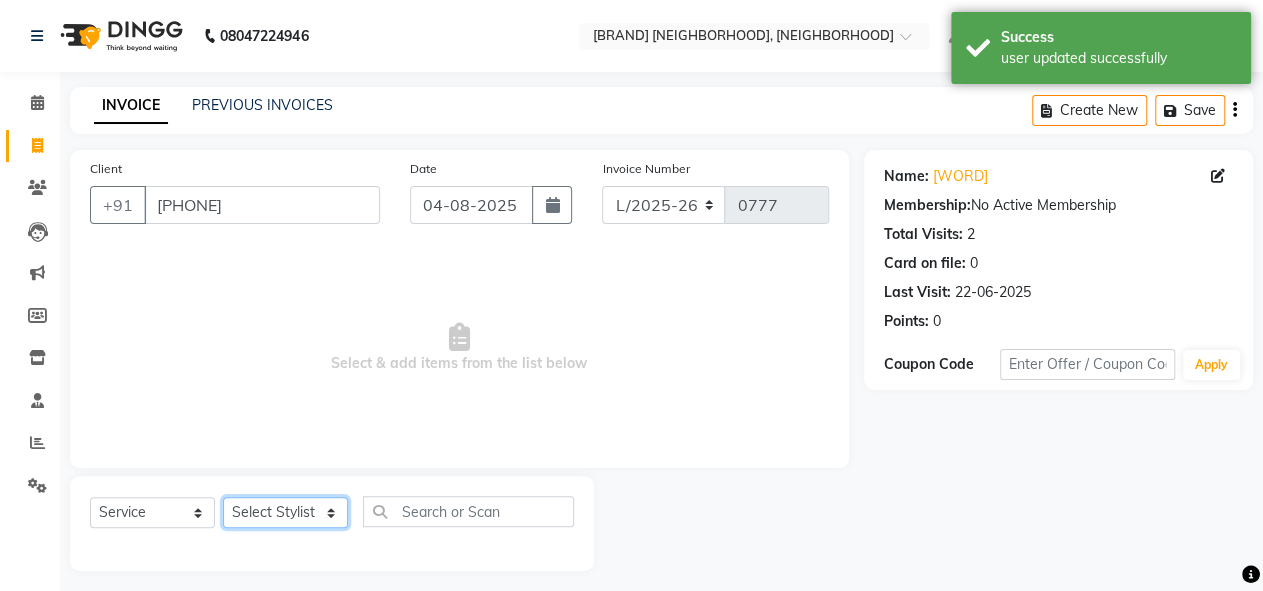 click on "Select Stylist DISHA Kshema Mahima Naflin Ranjini Shahanas" 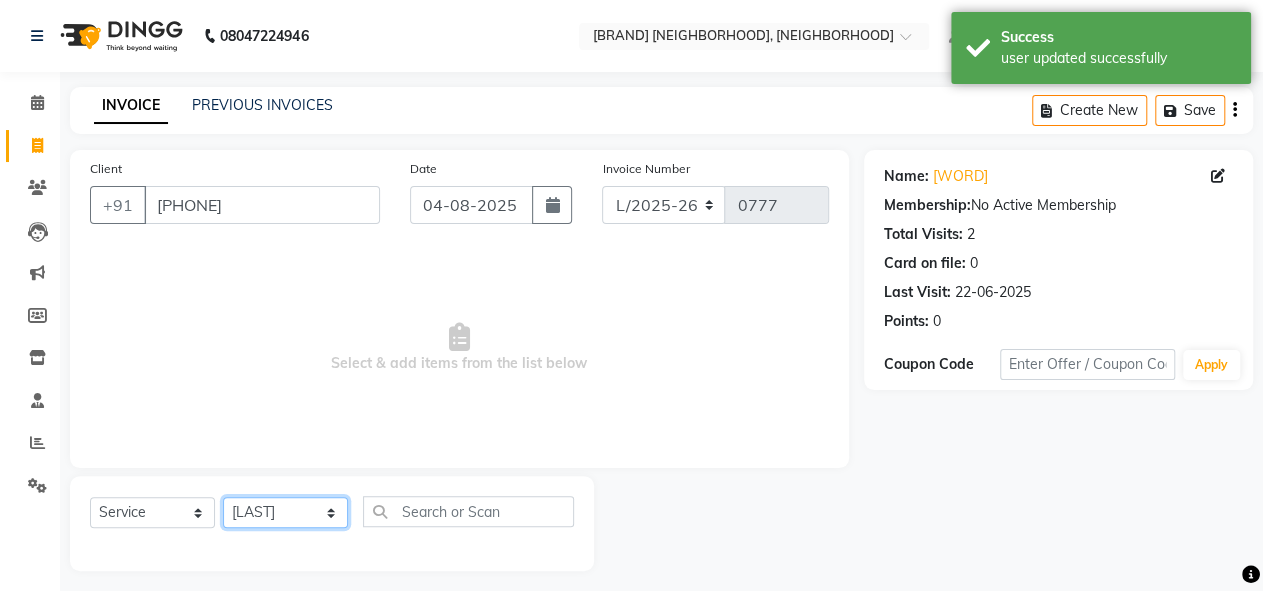 click on "Select Stylist DISHA Kshema Mahima Naflin Ranjini Shahanas" 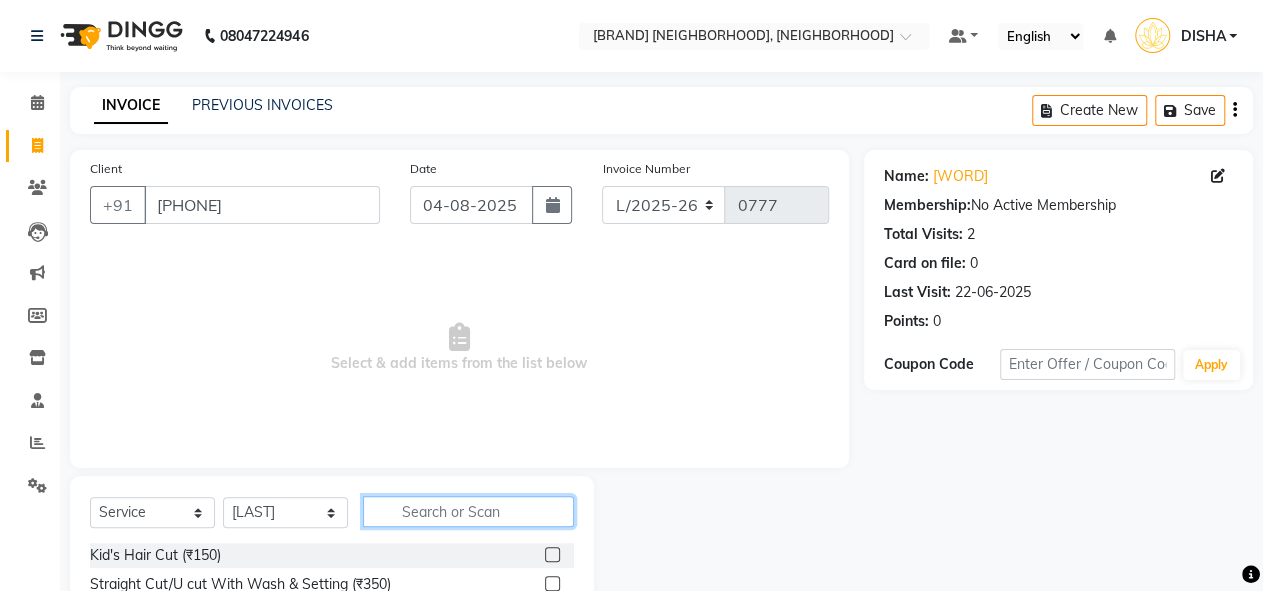 click 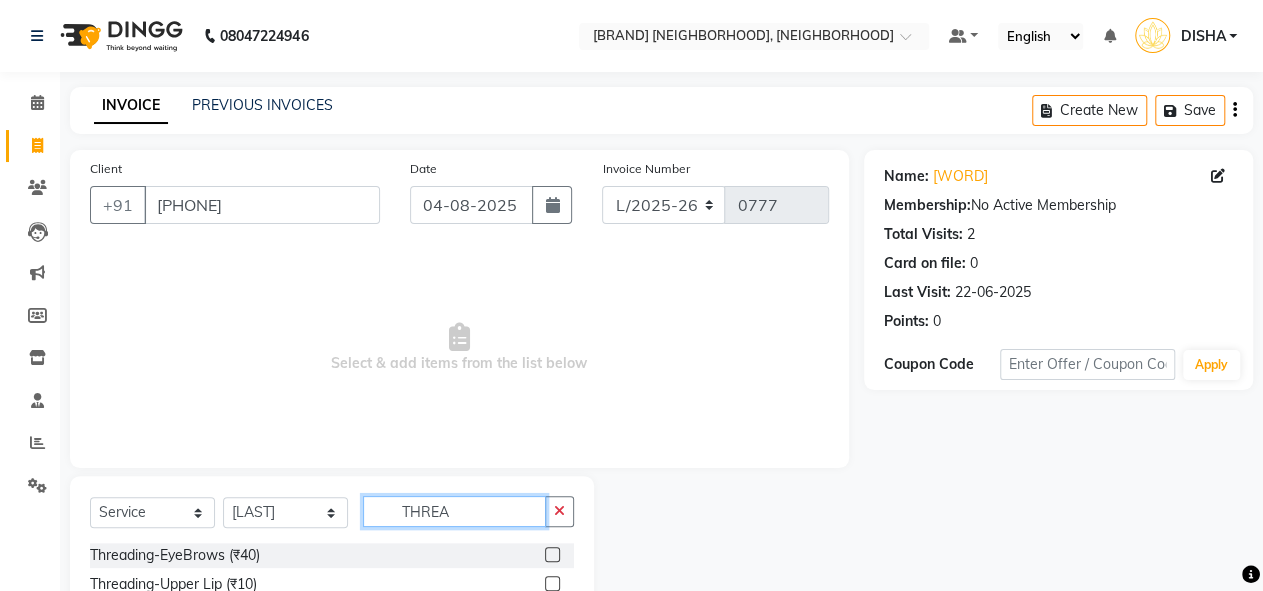 type on "THREA" 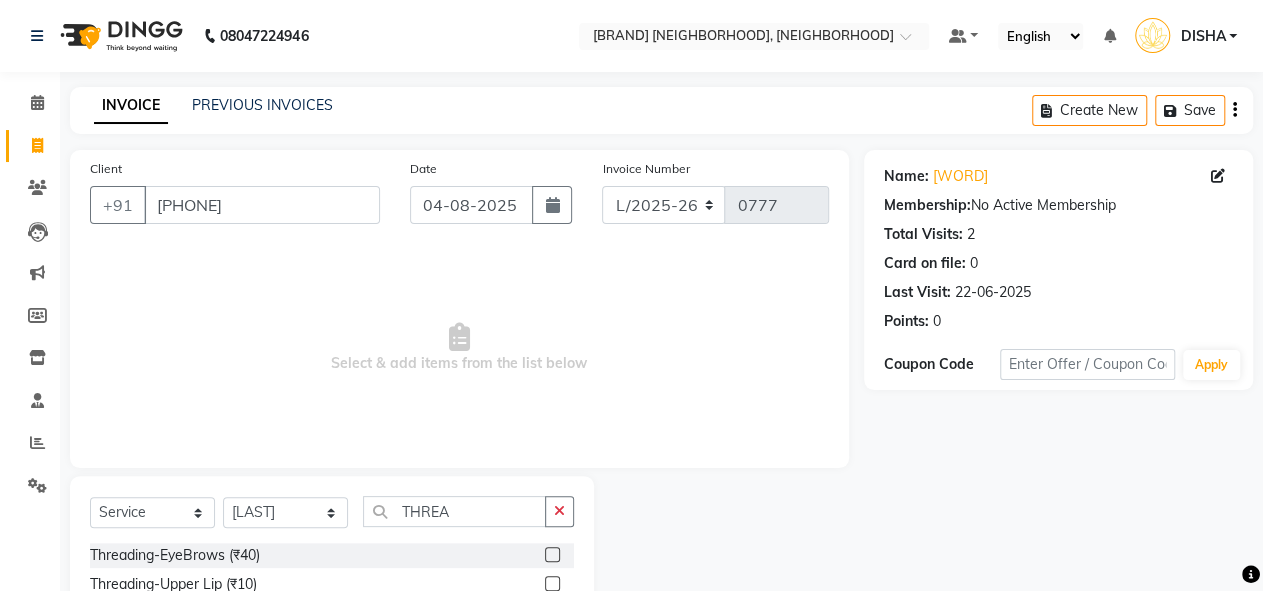 click 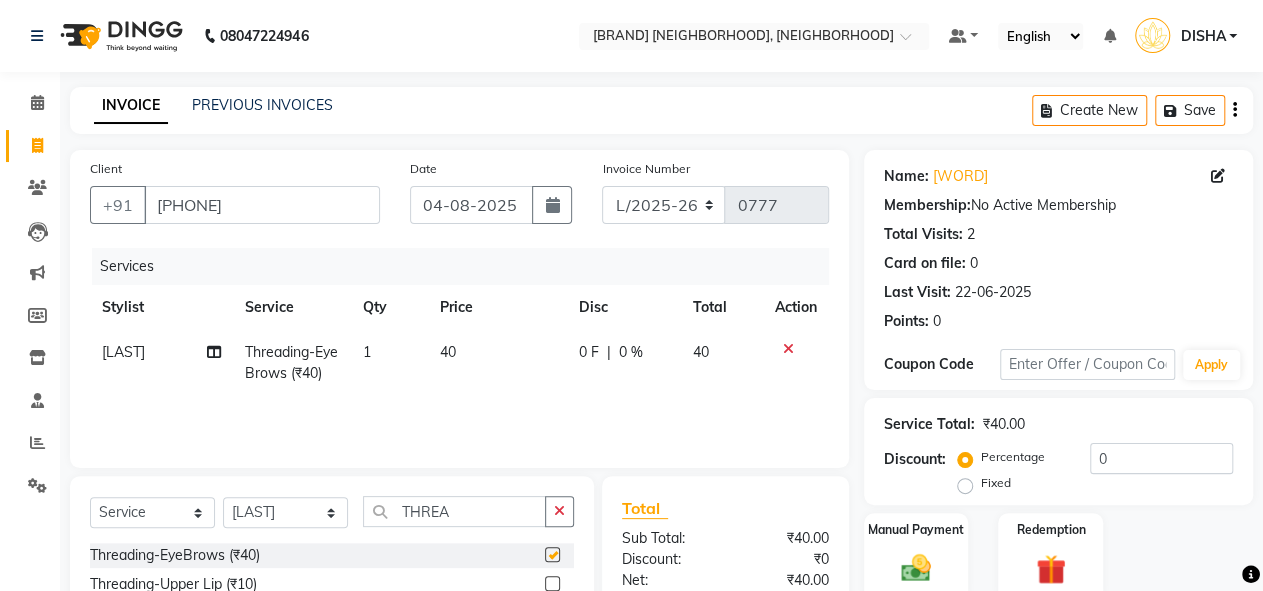 checkbox on "false" 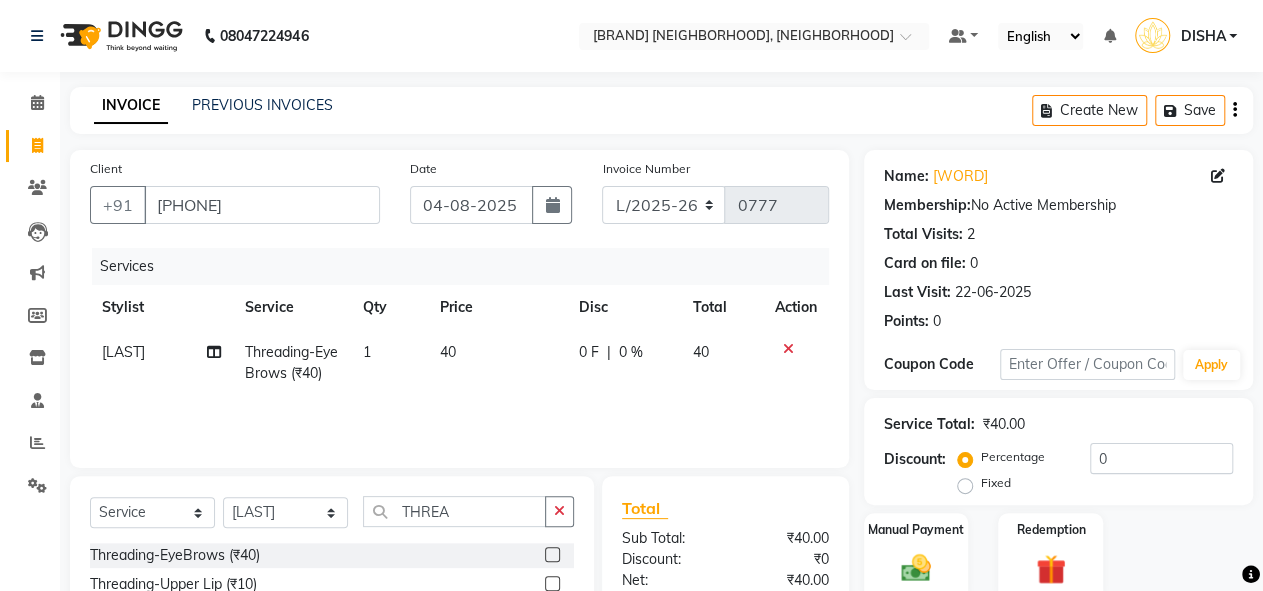 click 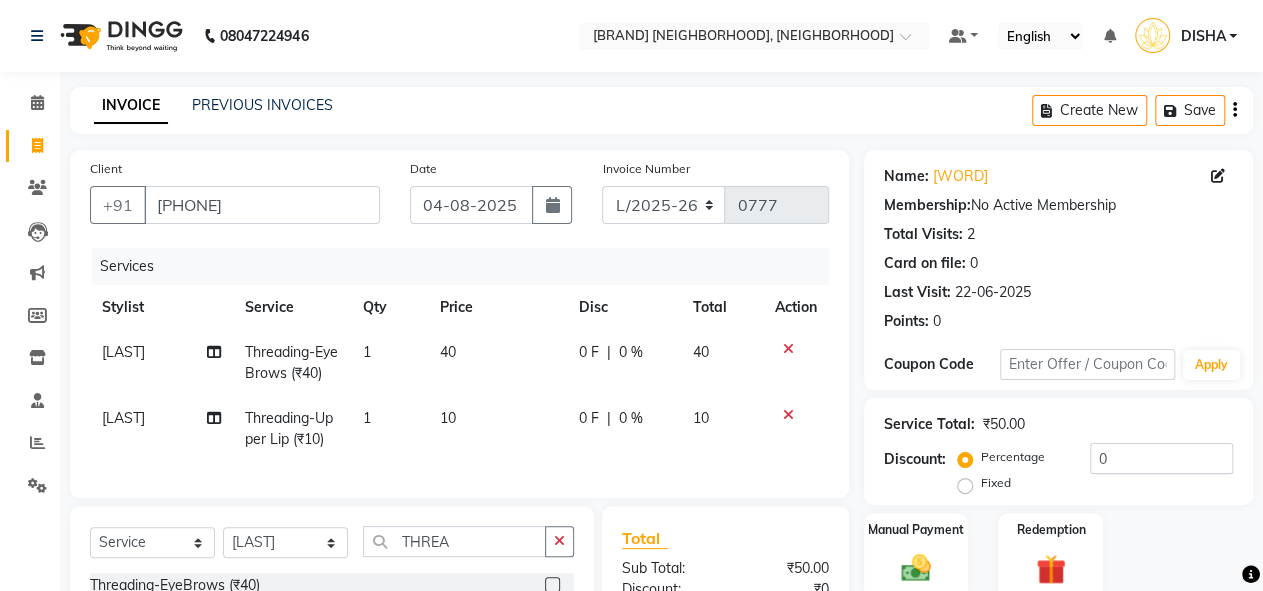 checkbox on "false" 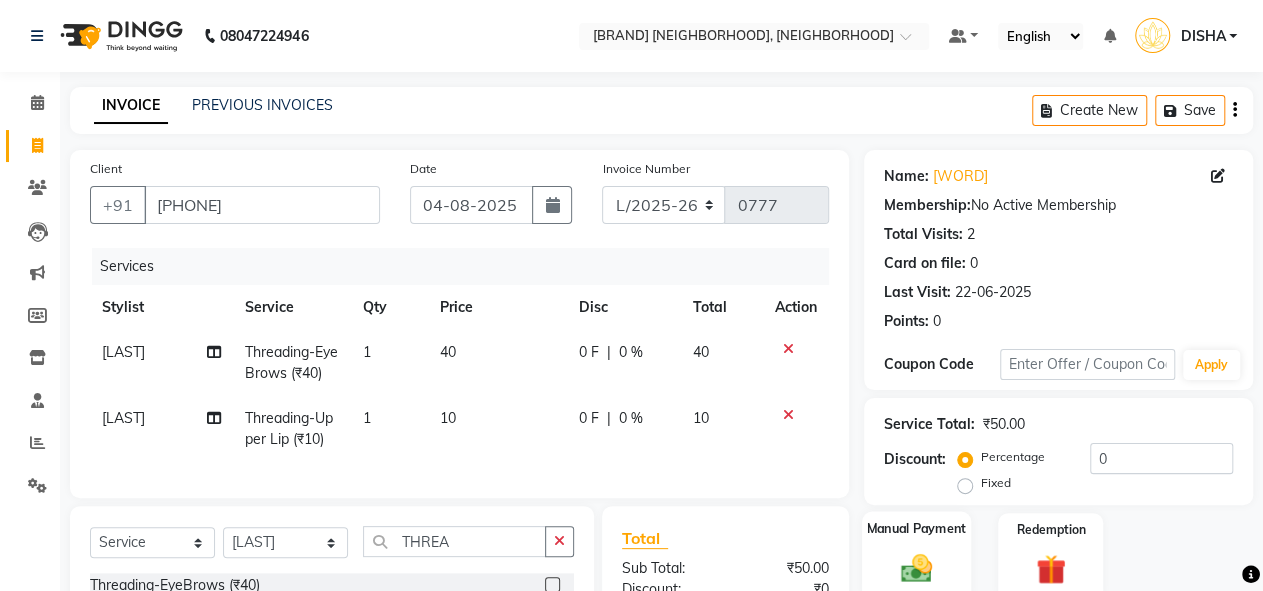 click 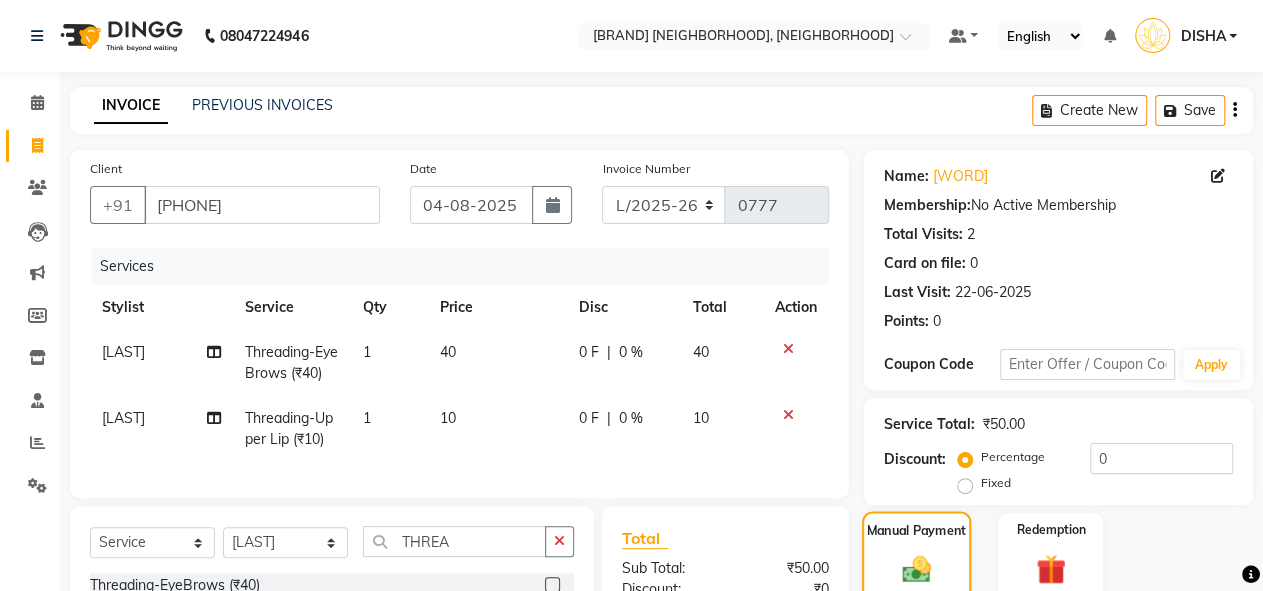 scroll, scrollTop: 254, scrollLeft: 0, axis: vertical 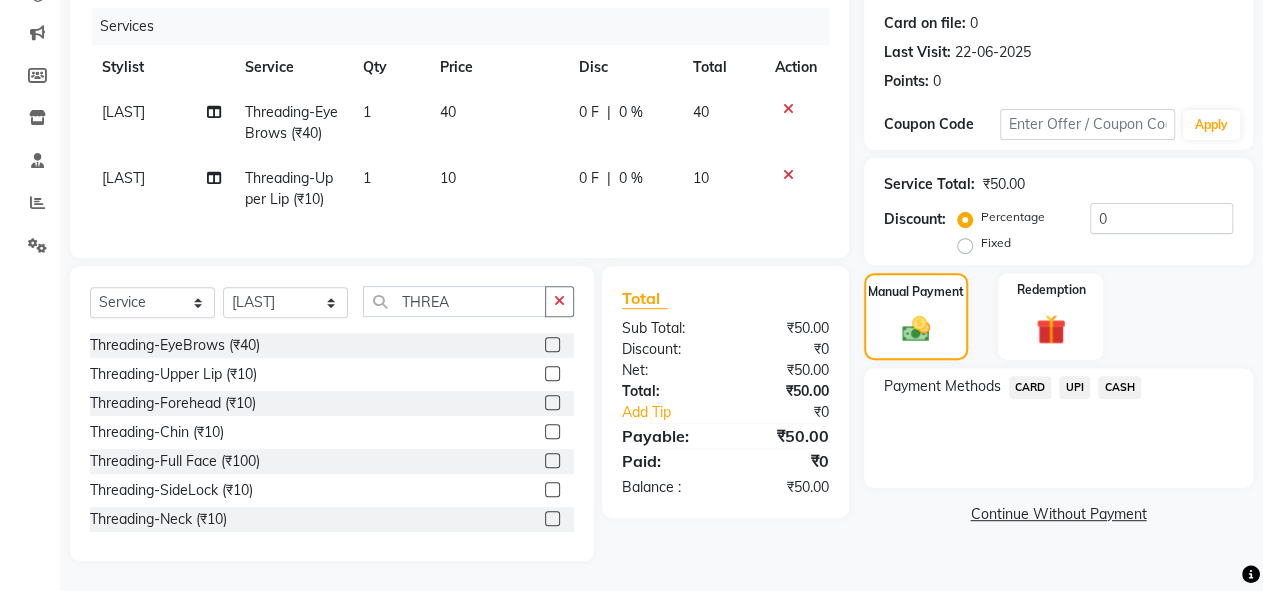click on "UPI" 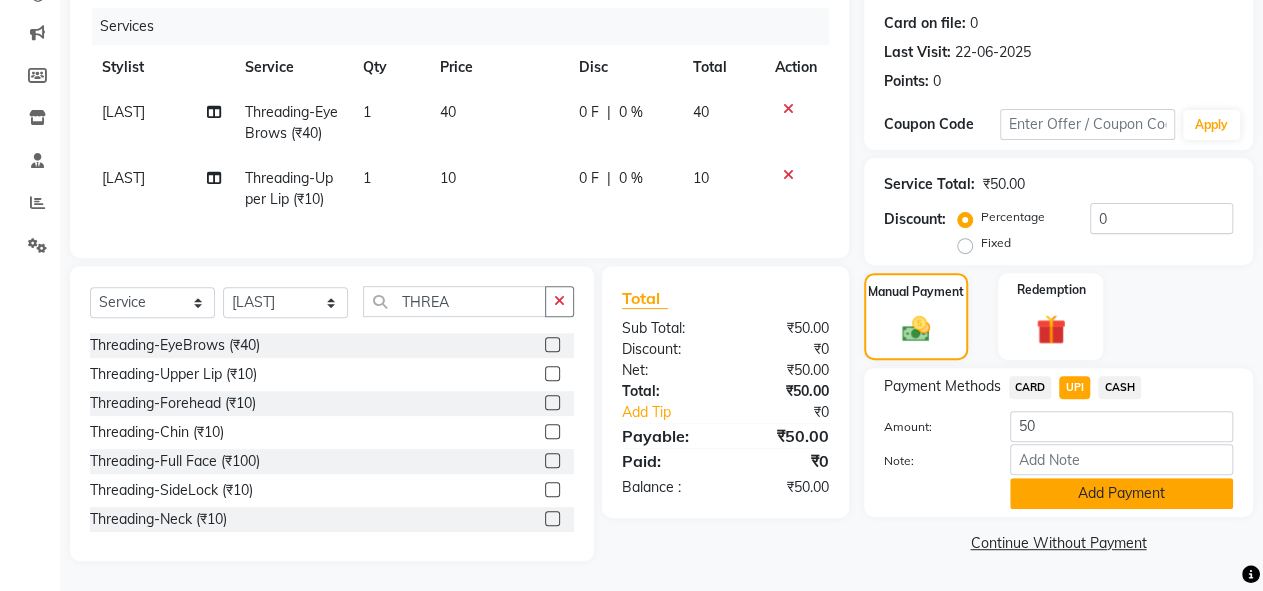 click on "Add Payment" 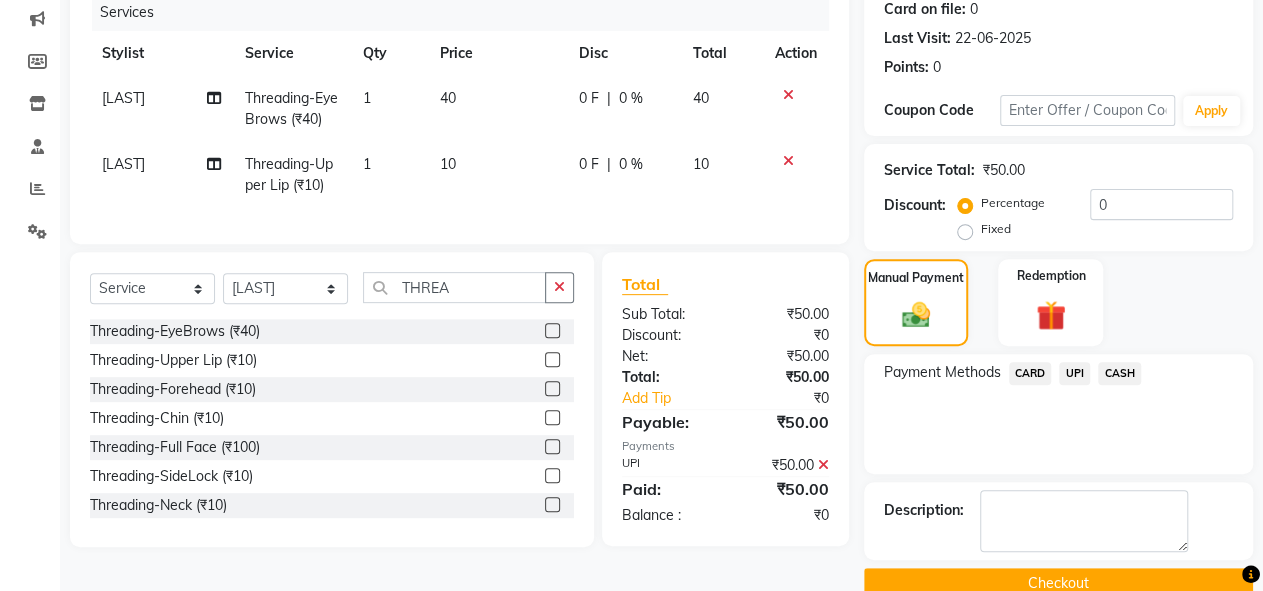 scroll, scrollTop: 289, scrollLeft: 0, axis: vertical 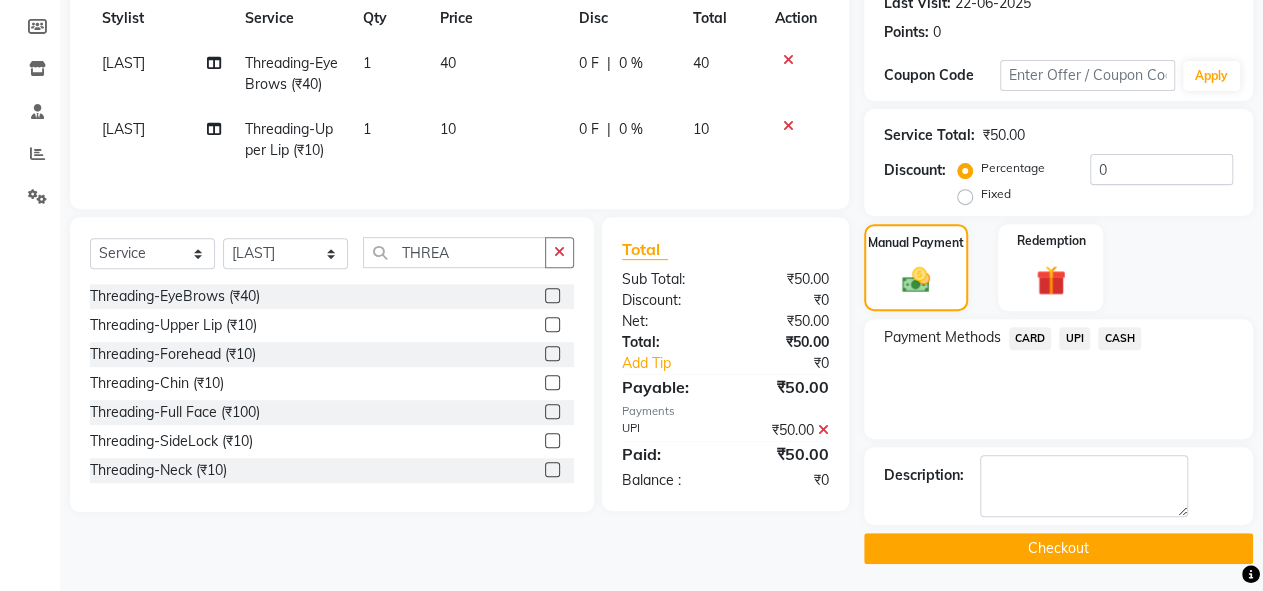 click on "Checkout" 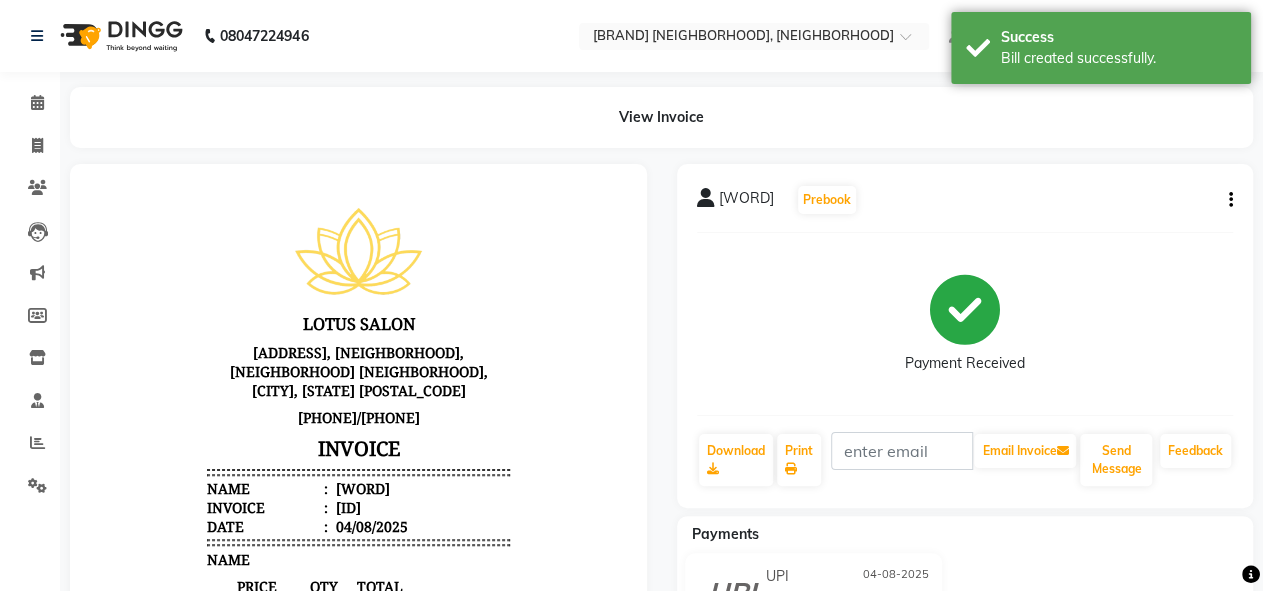 scroll, scrollTop: 0, scrollLeft: 0, axis: both 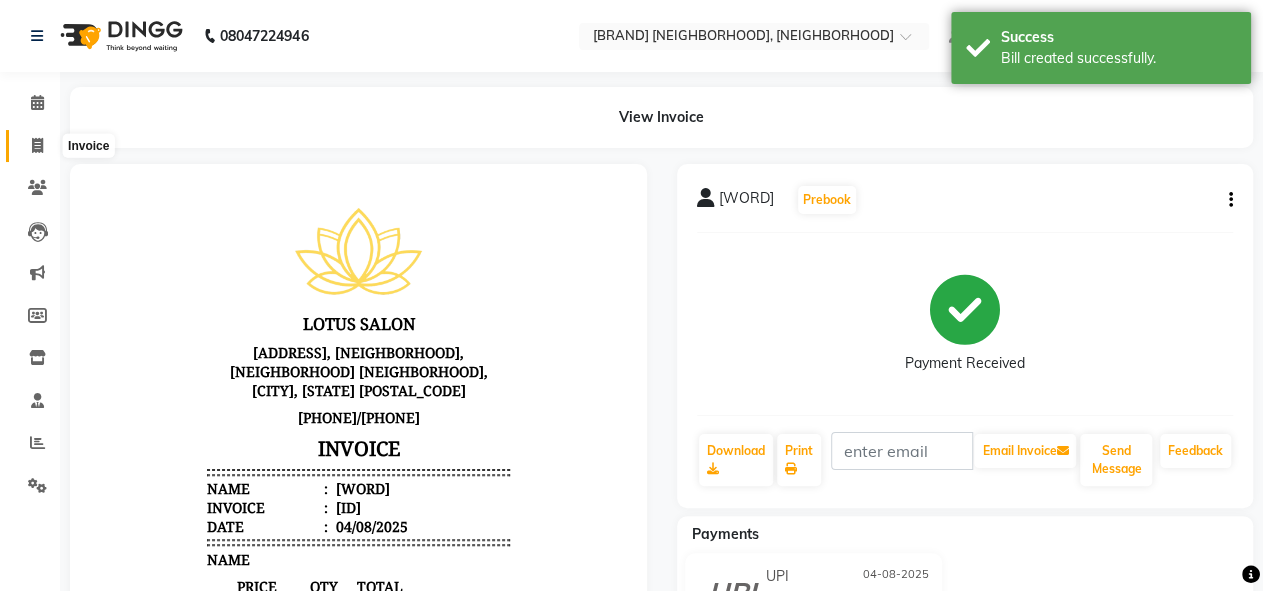 click 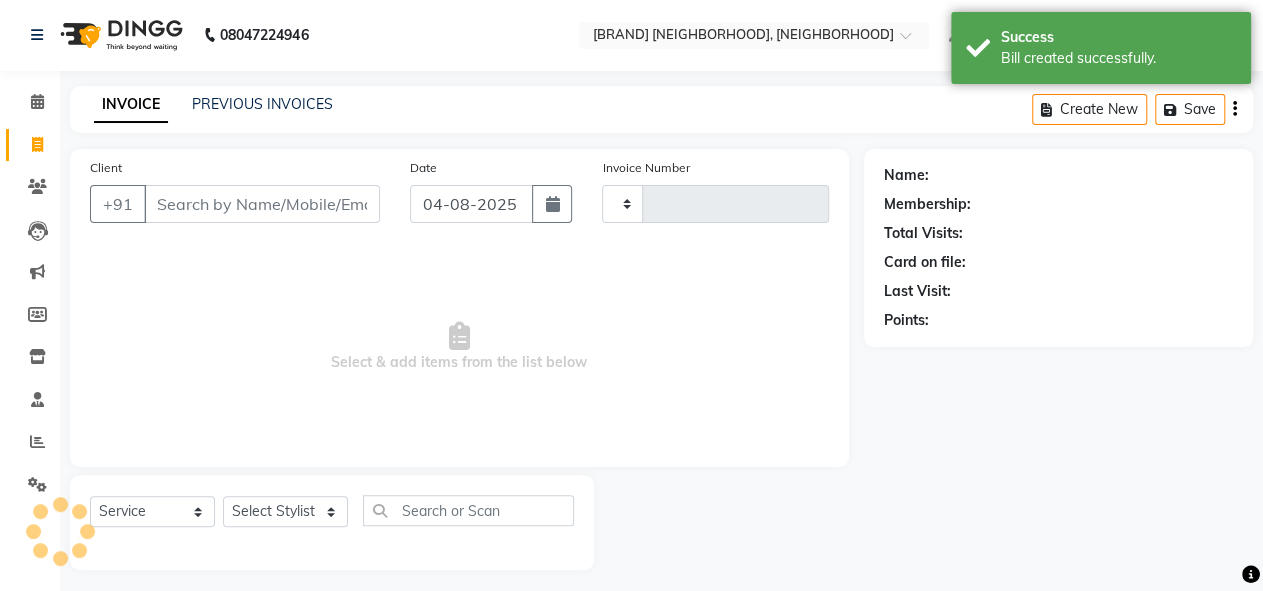 type on "0778" 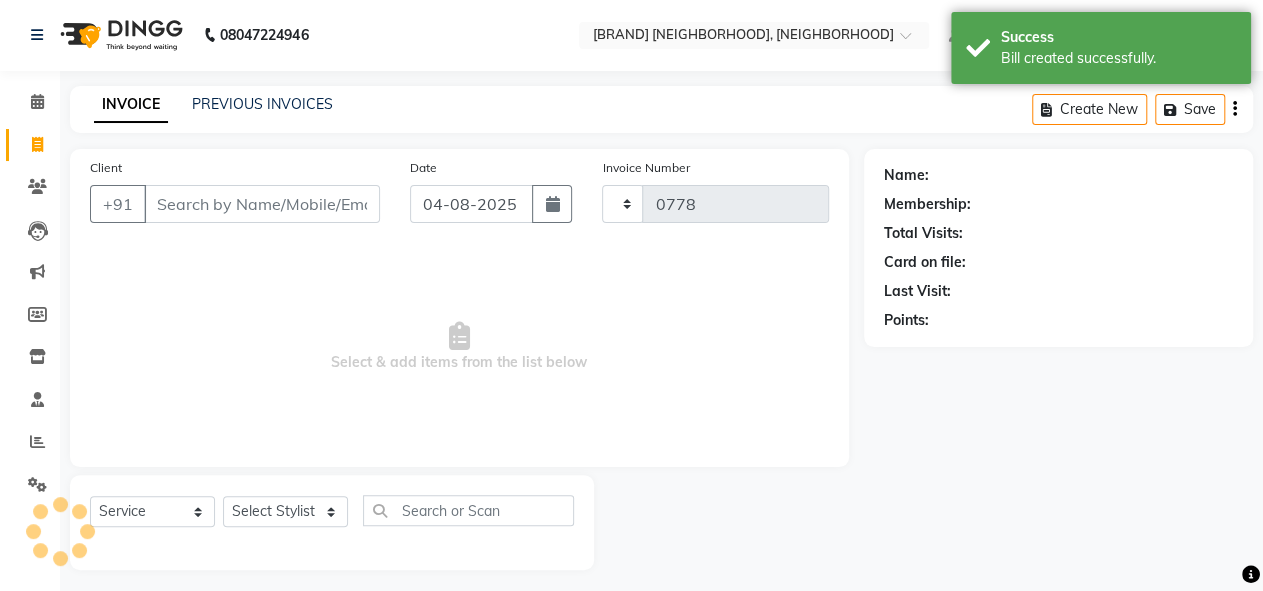 select on "8188" 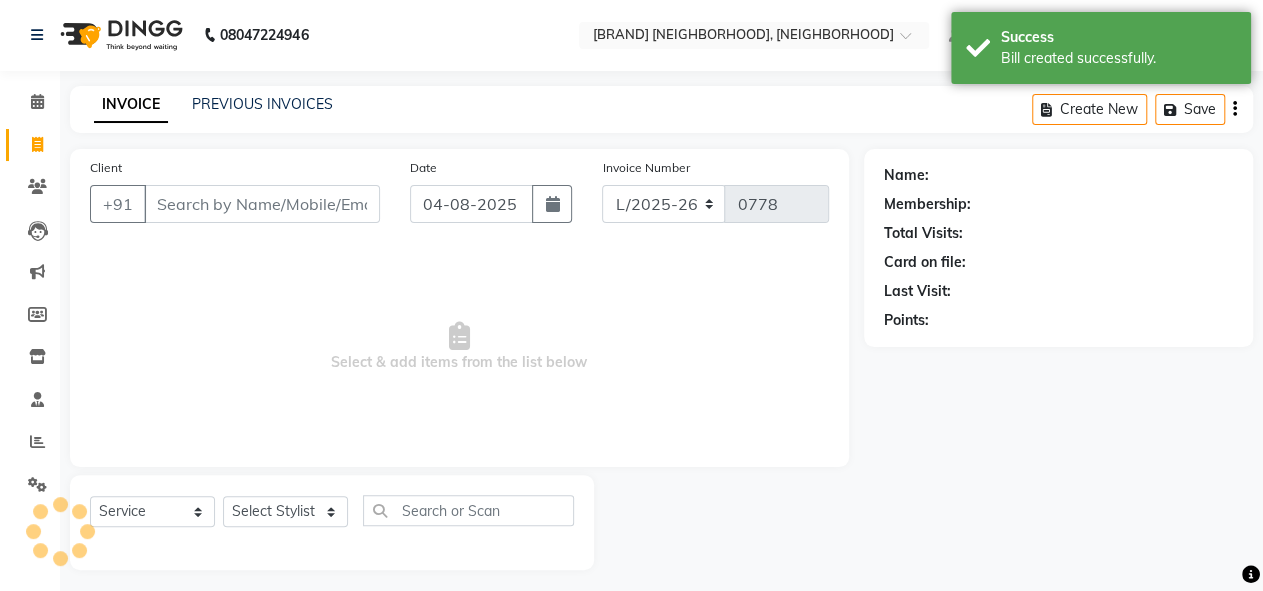 scroll, scrollTop: 9, scrollLeft: 0, axis: vertical 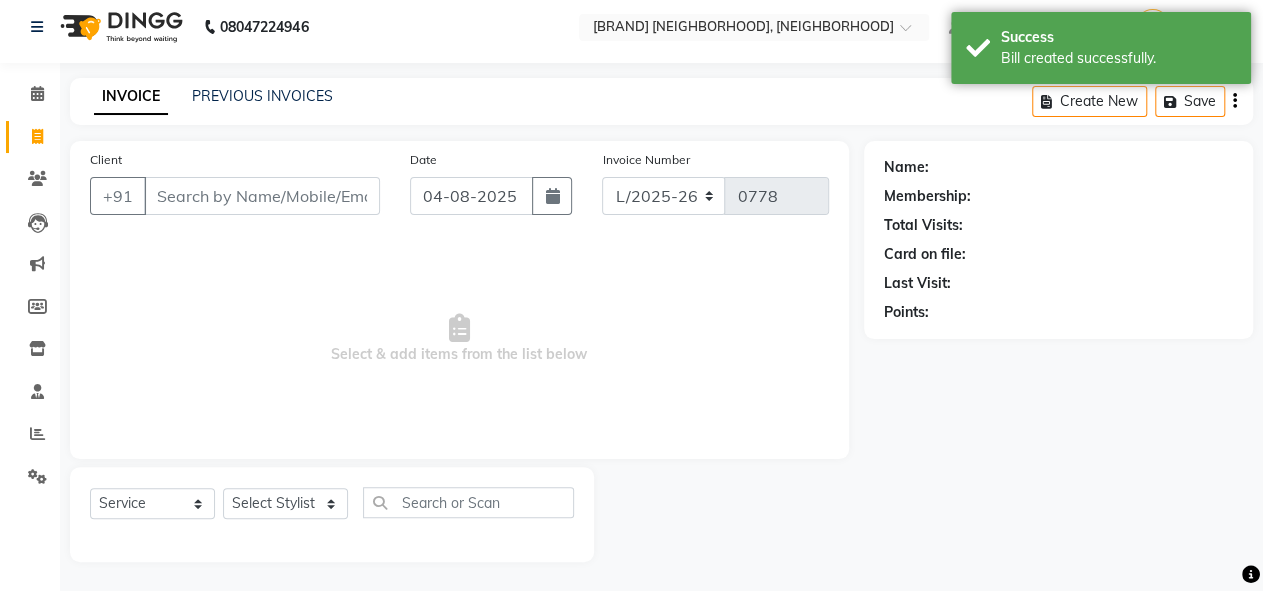 click on "Client" at bounding box center (262, 196) 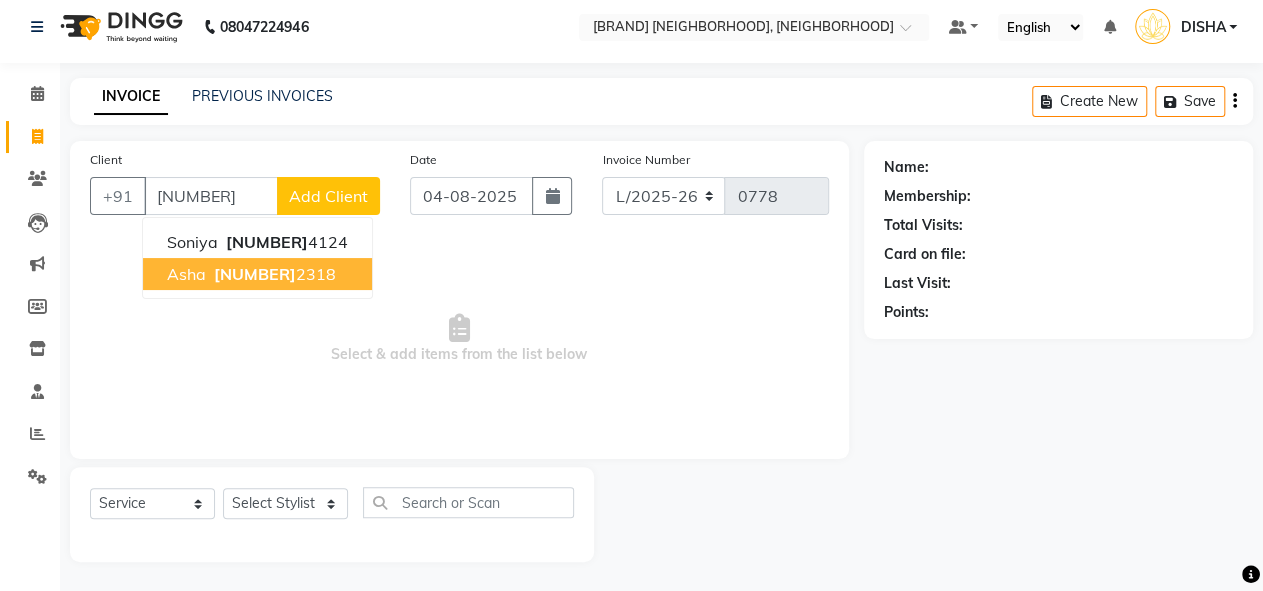 click on "[NUMBER] [NUMBER]" at bounding box center (273, 274) 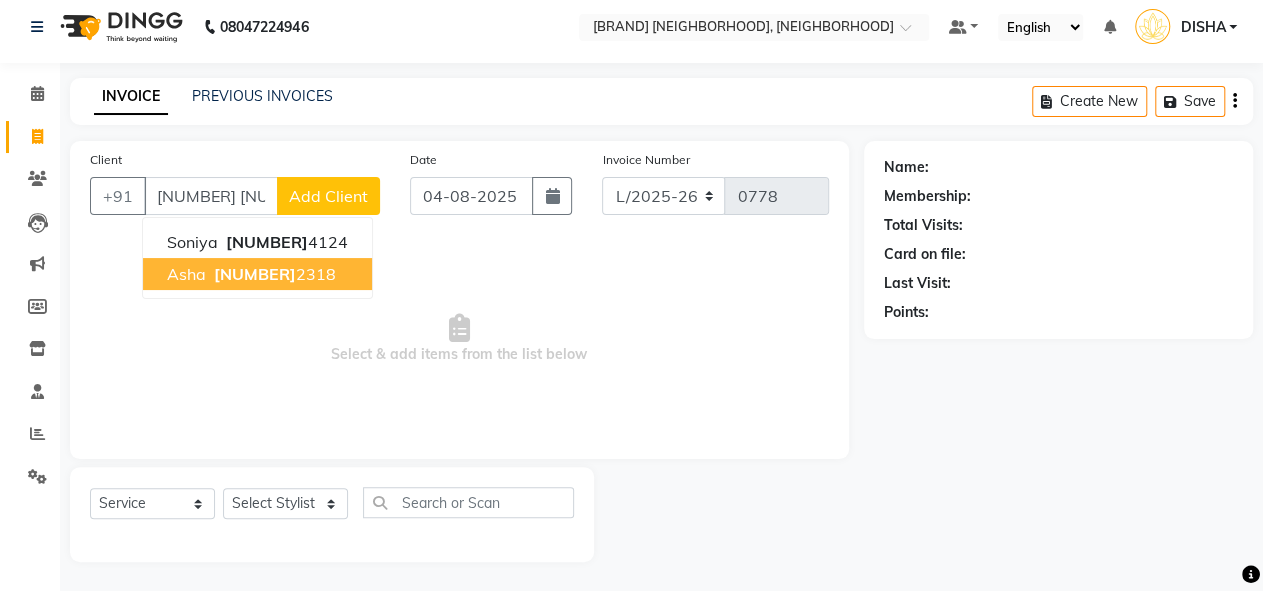 type on "[NUMBER] [NUMBER]" 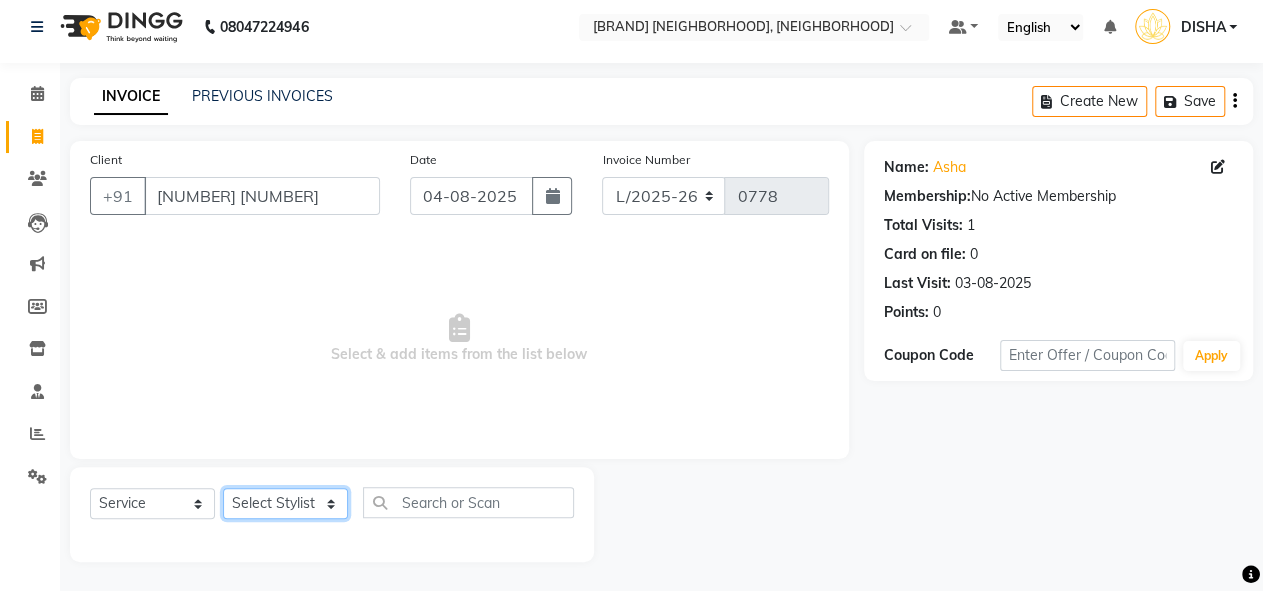 click on "Select Stylist DISHA Kshema Mahima Naflin Ranjini Shahanas" 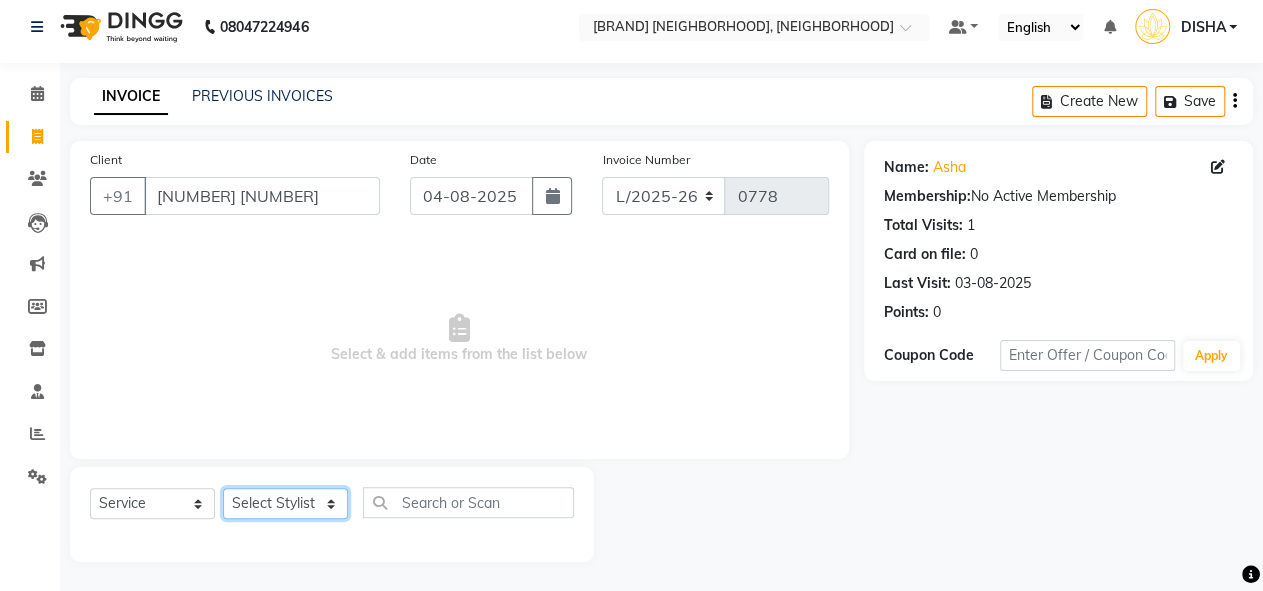 select on "80120" 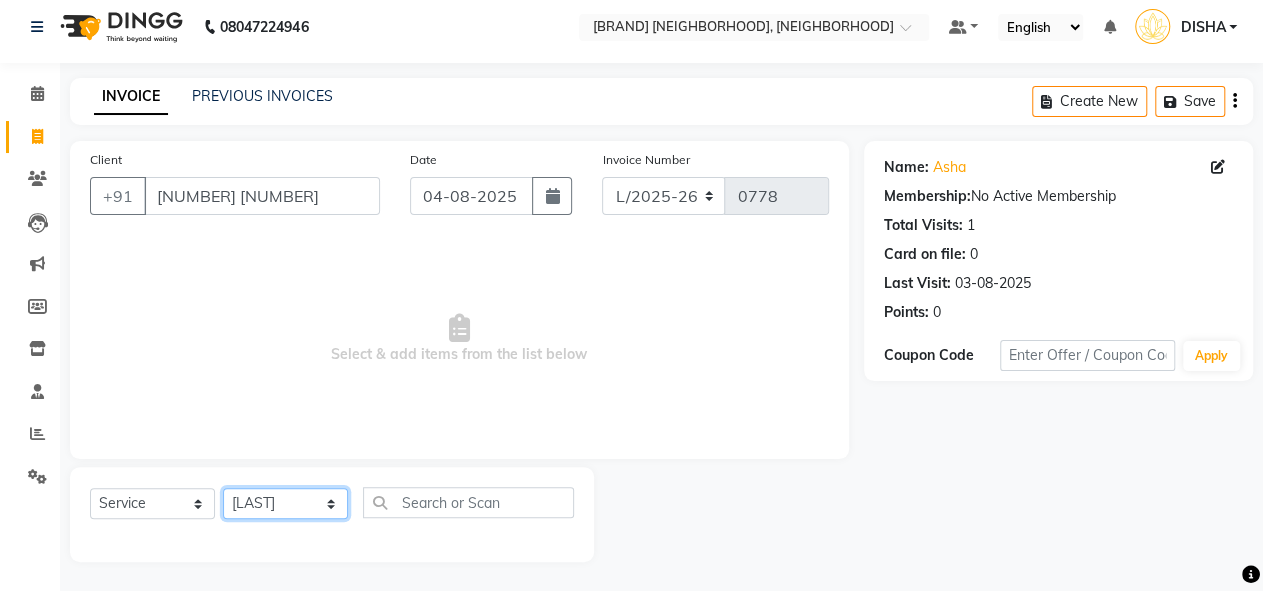 click on "Select Stylist DISHA Kshema Mahima Naflin Ranjini Shahanas" 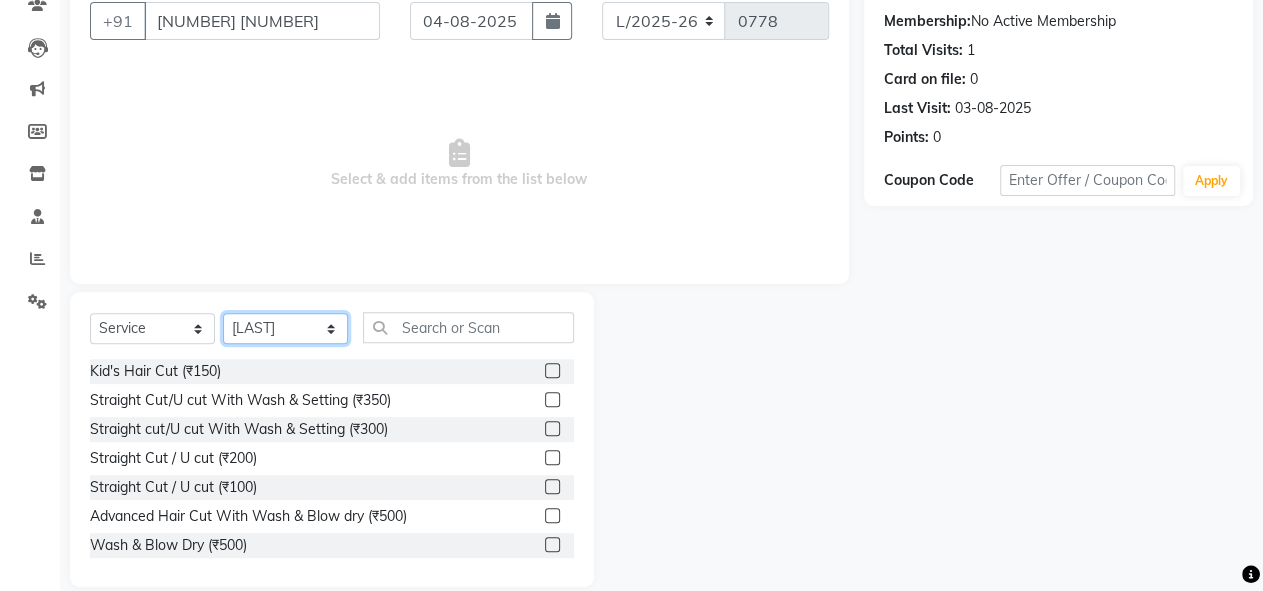 scroll, scrollTop: 186, scrollLeft: 0, axis: vertical 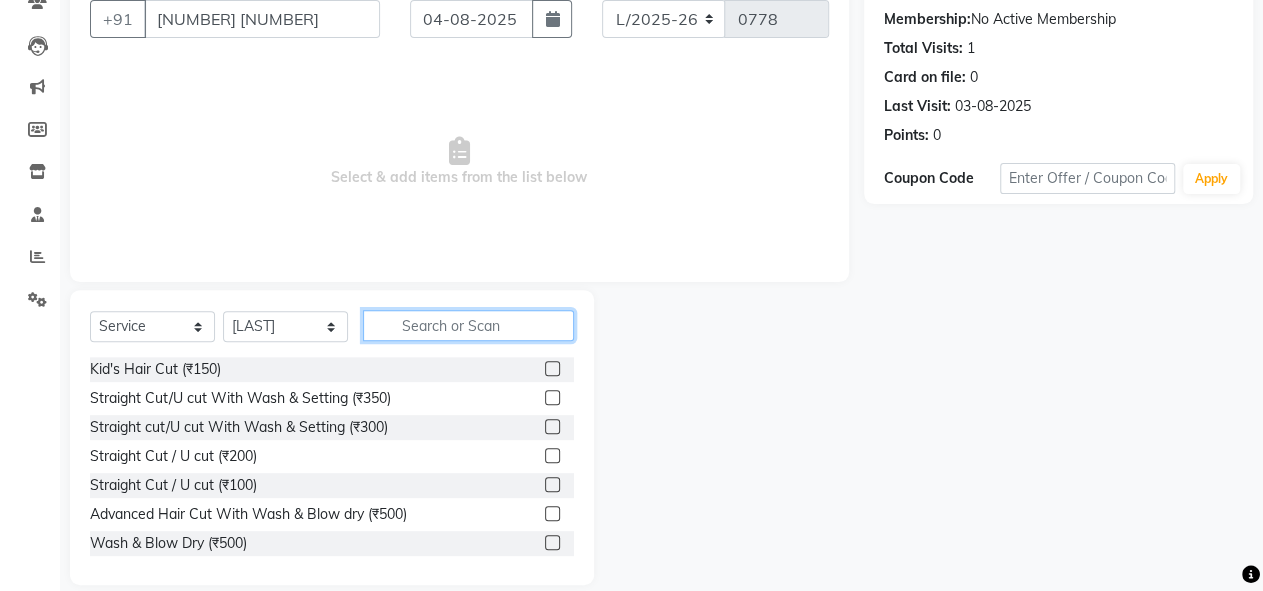 click 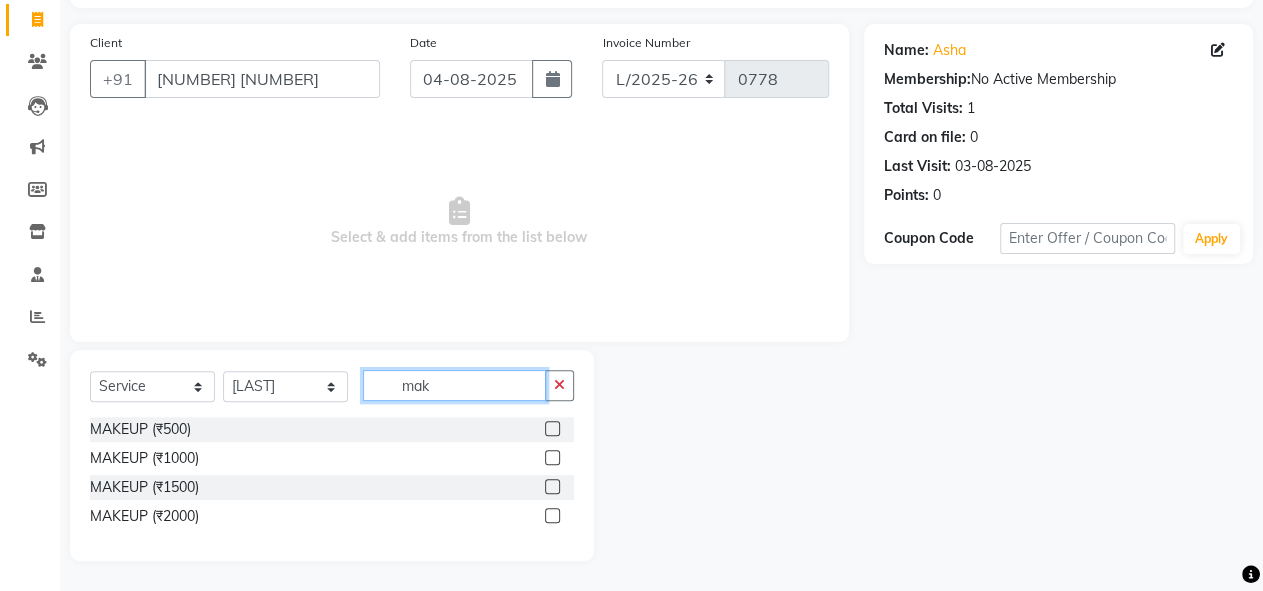 scroll, scrollTop: 125, scrollLeft: 0, axis: vertical 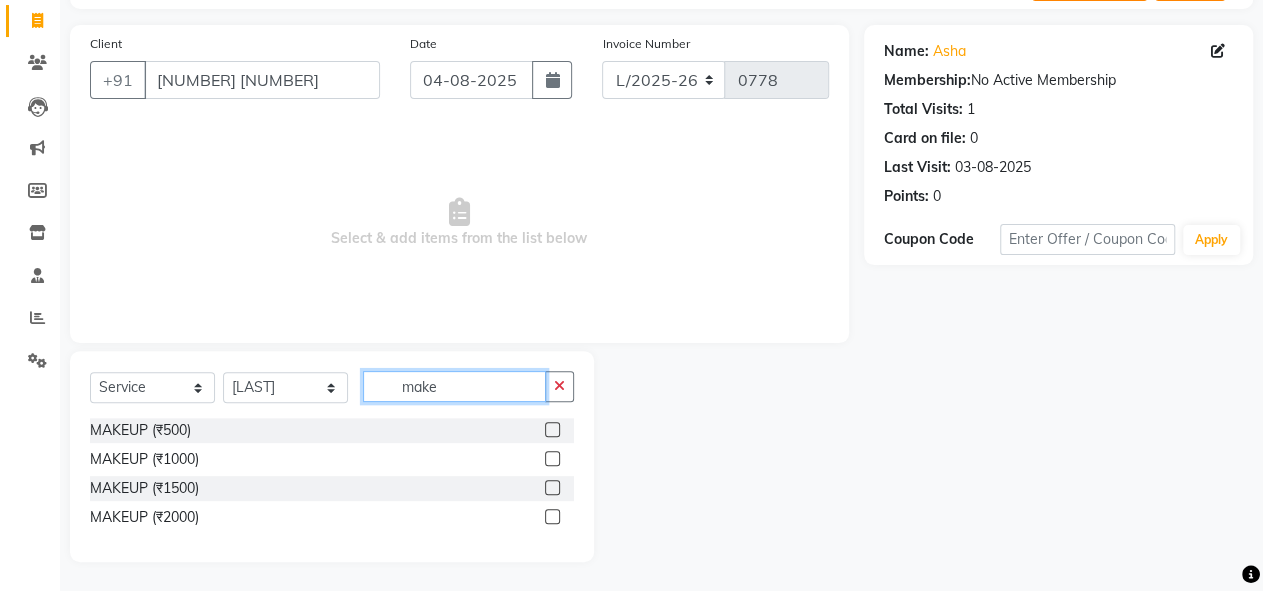 type on "make" 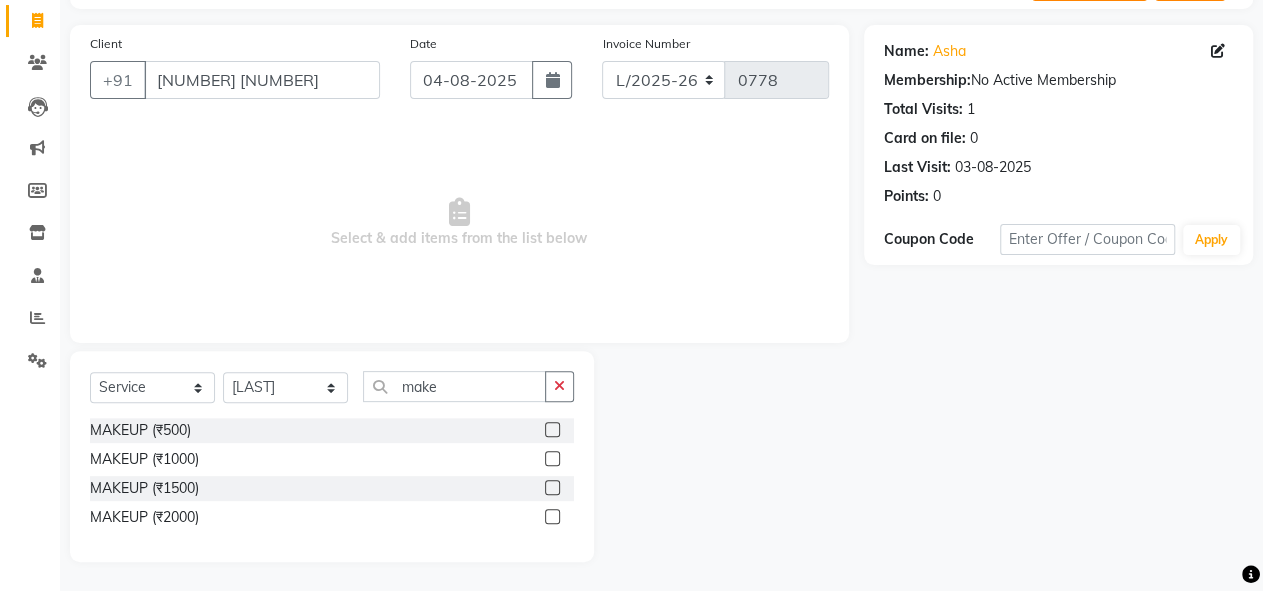 click 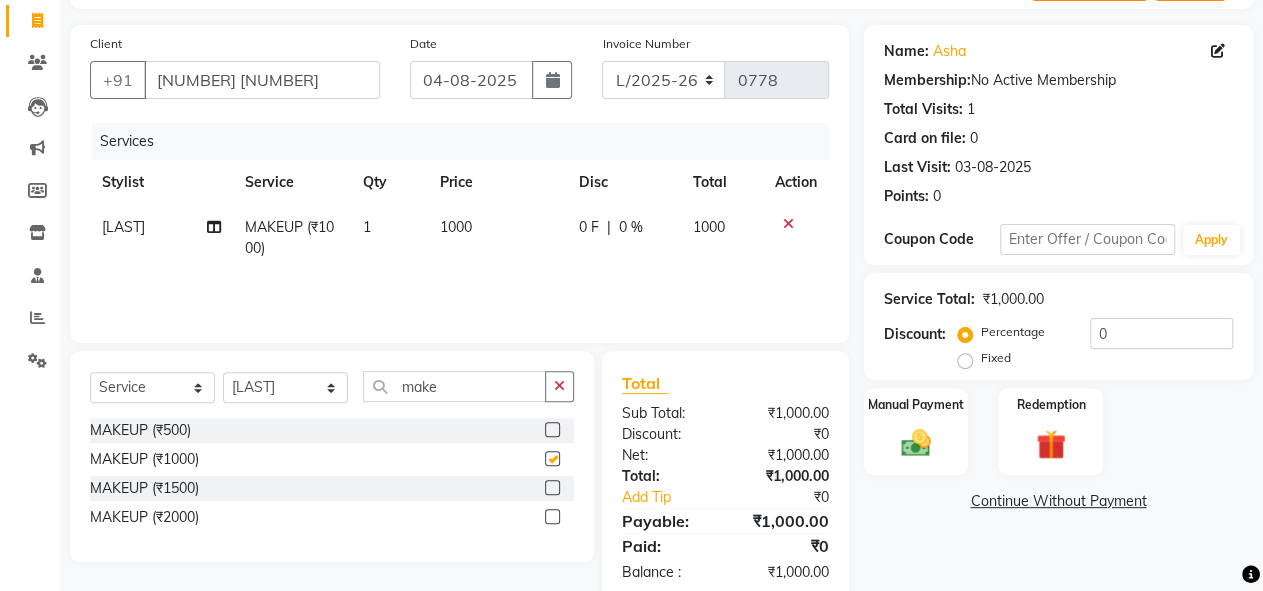 checkbox on "false" 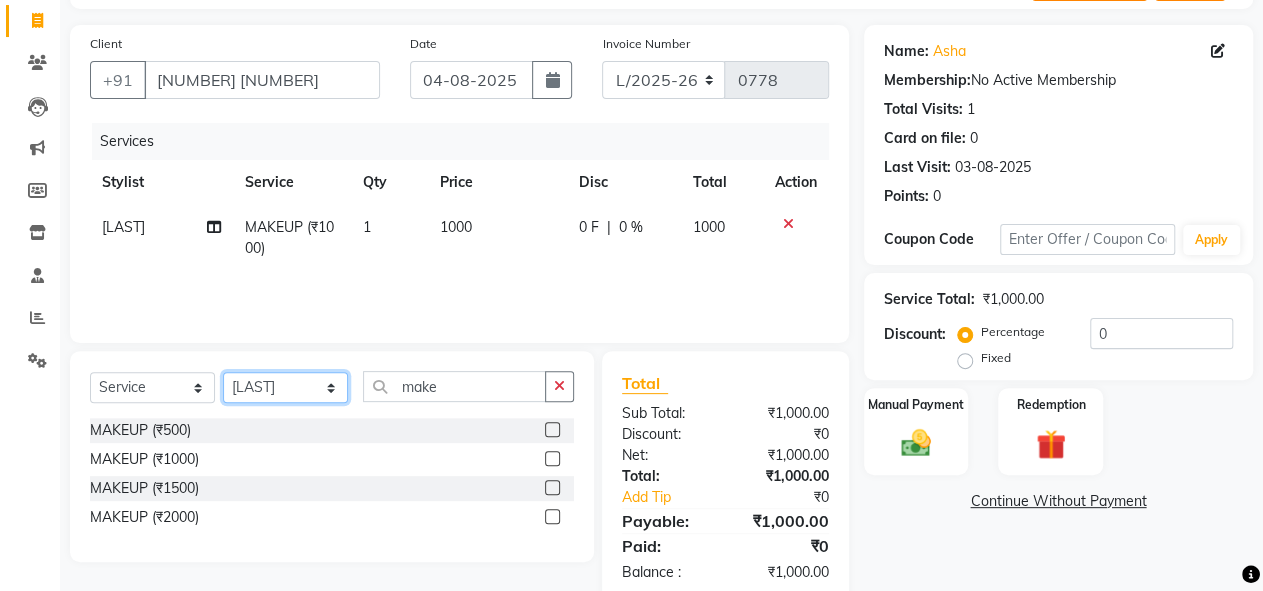 click on "Select Stylist DISHA Kshema Mahima Naflin Ranjini Shahanas" 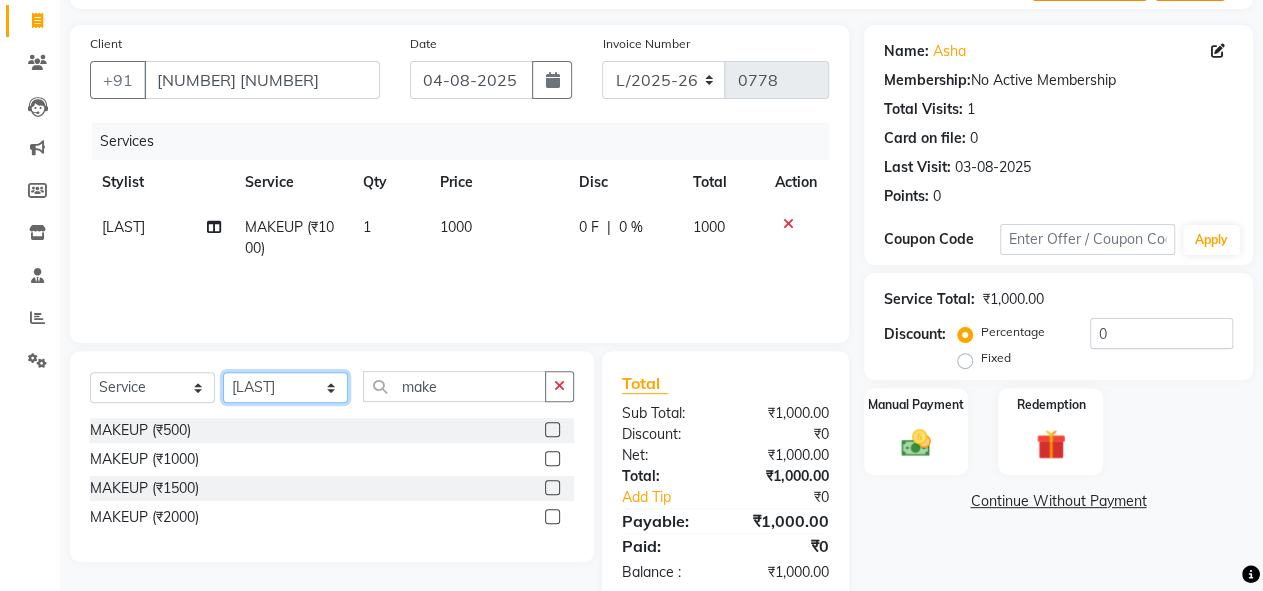 select on "60354" 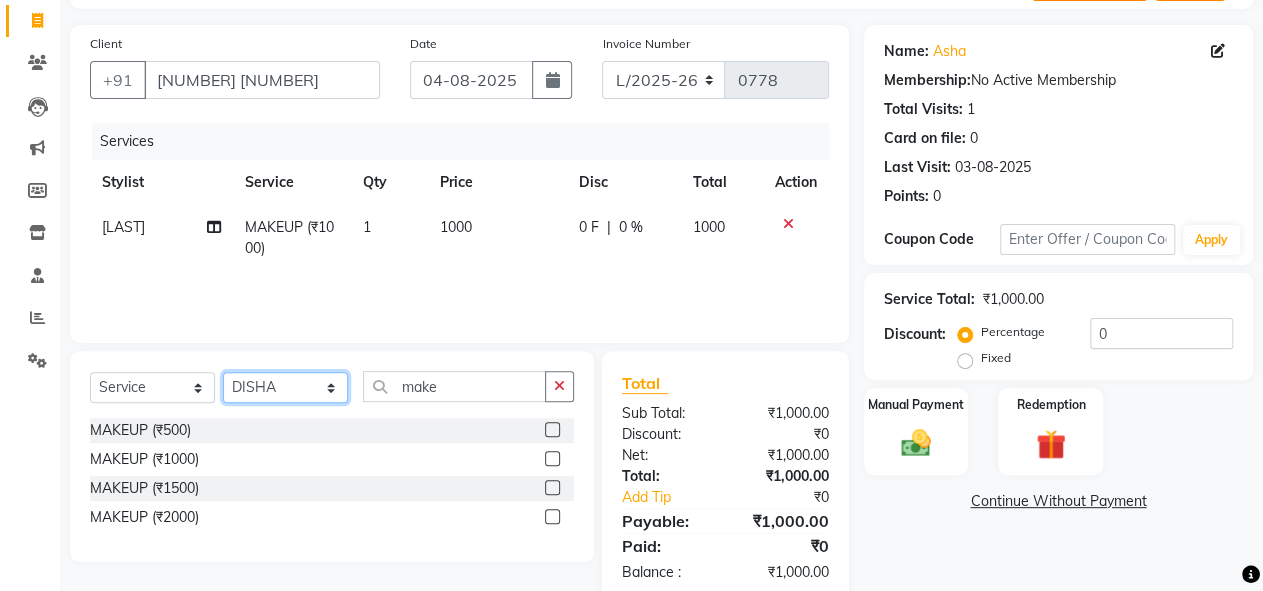 click on "Select Stylist DISHA Kshema Mahima Naflin Ranjini Shahanas" 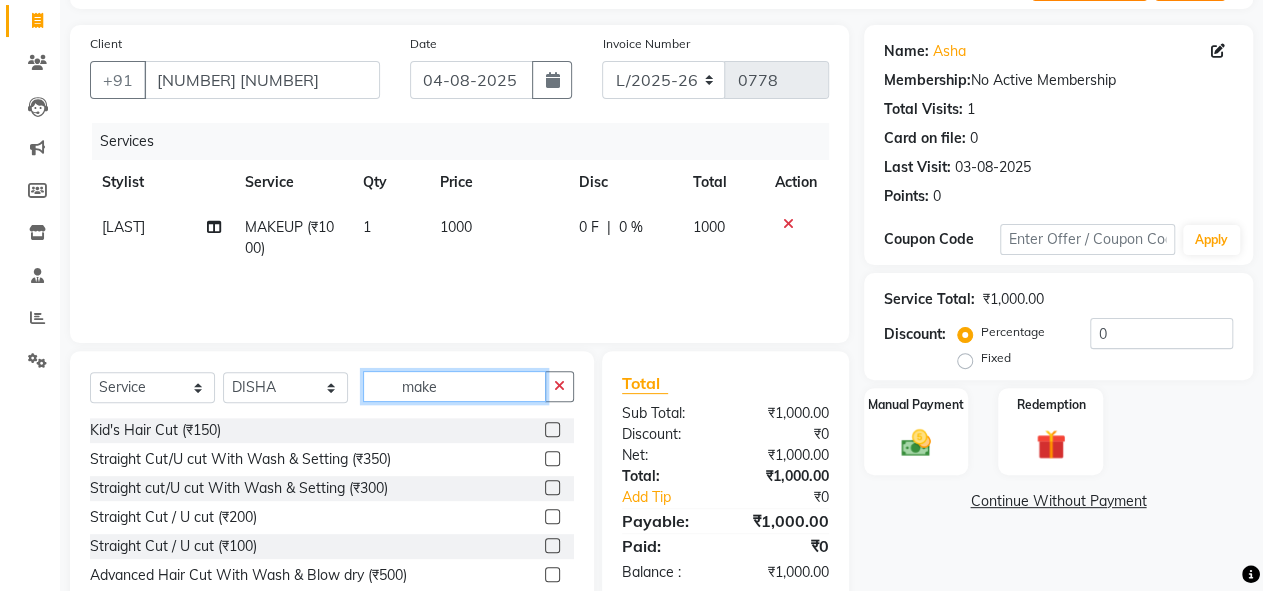 click on "make" 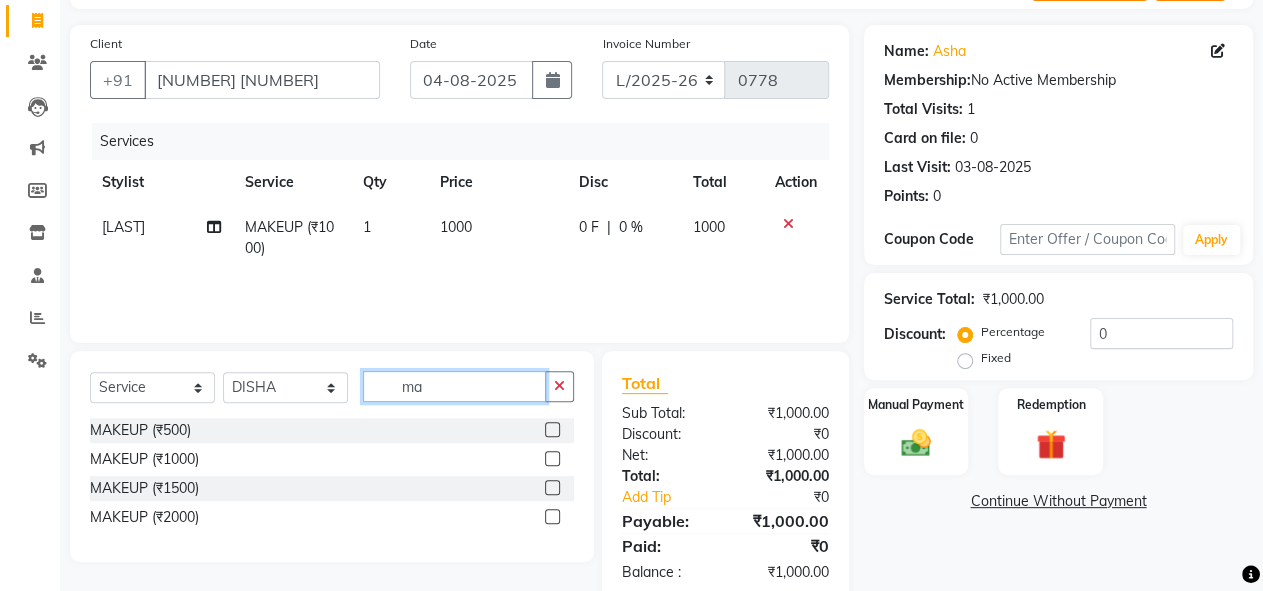 type on "m" 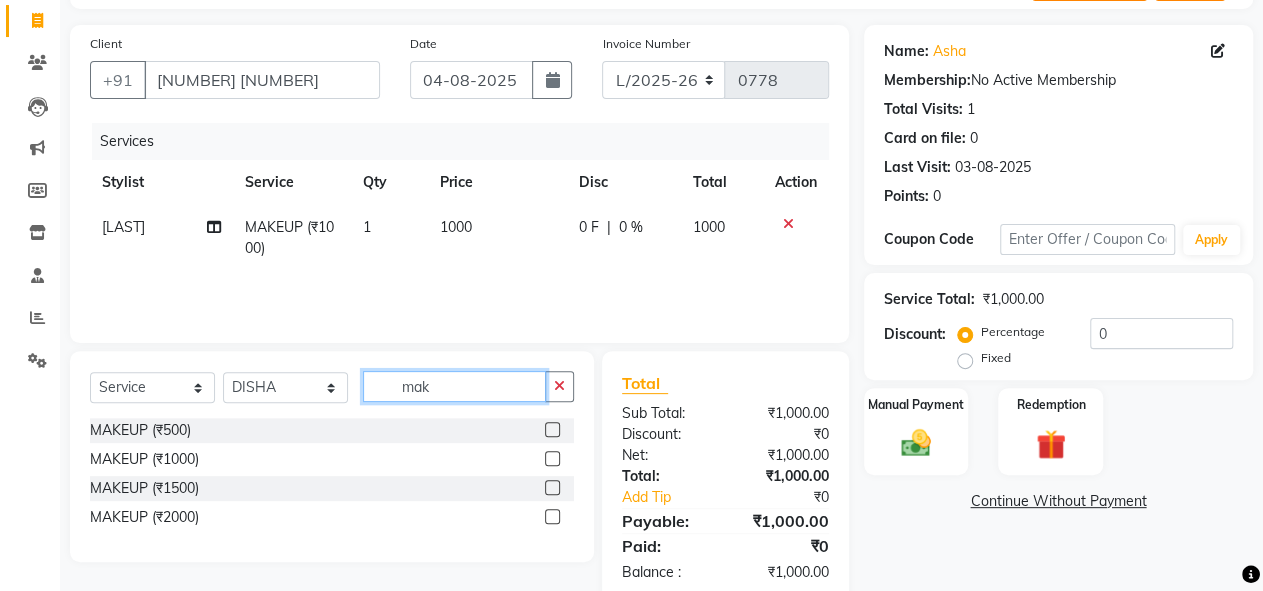 type on "make" 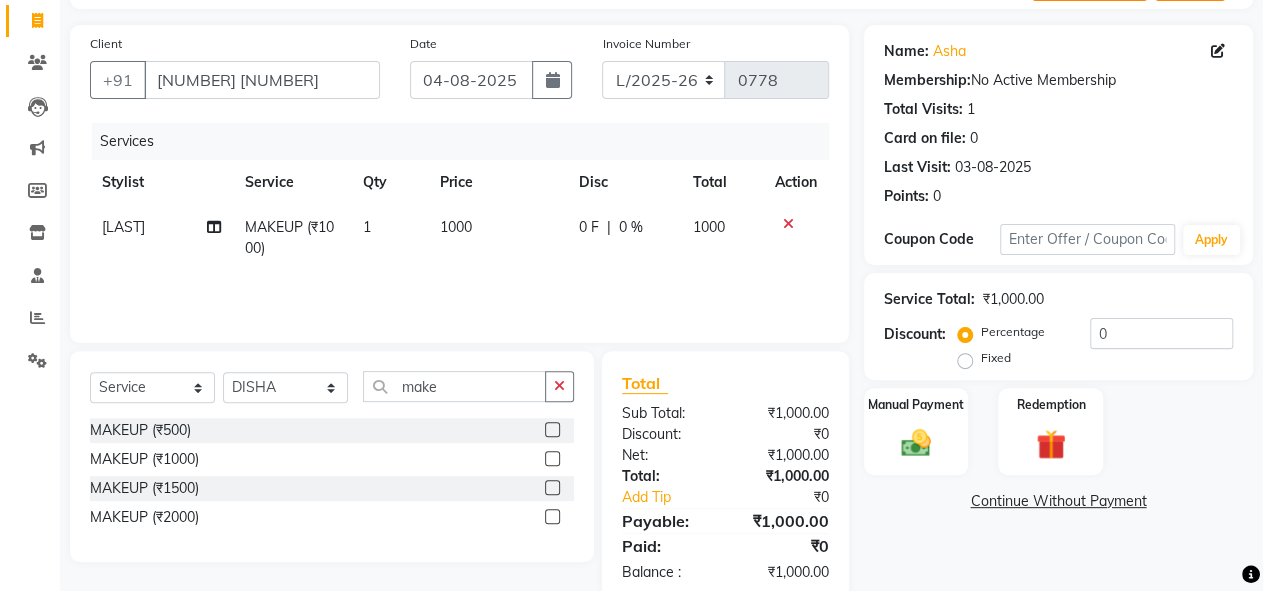 click 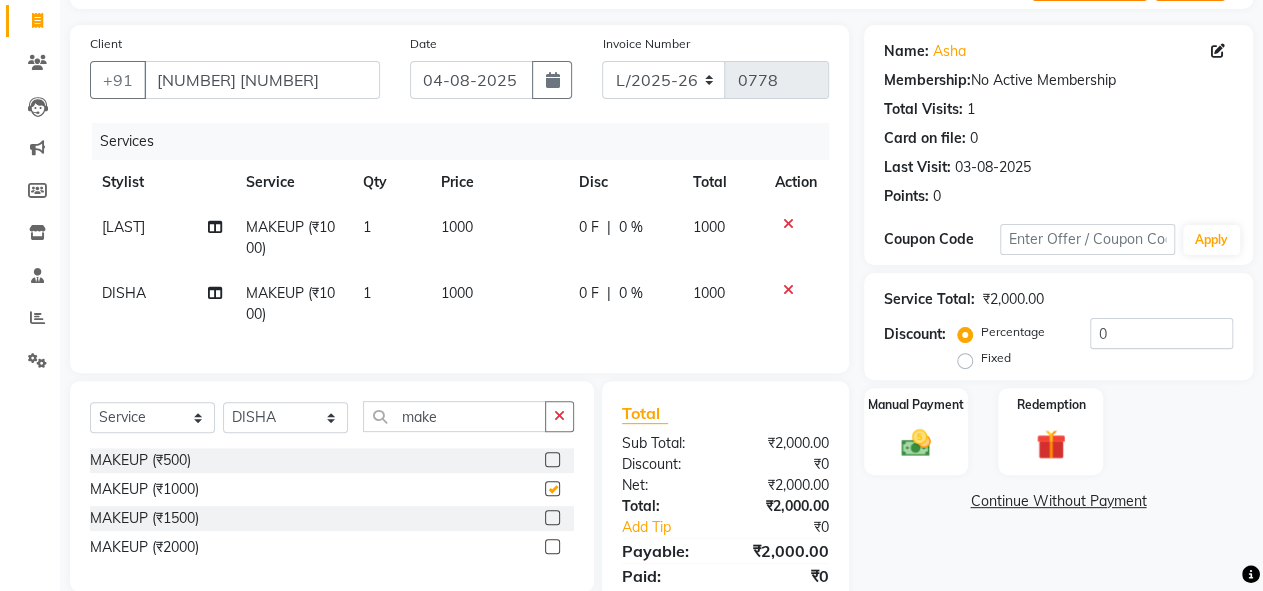checkbox on "false" 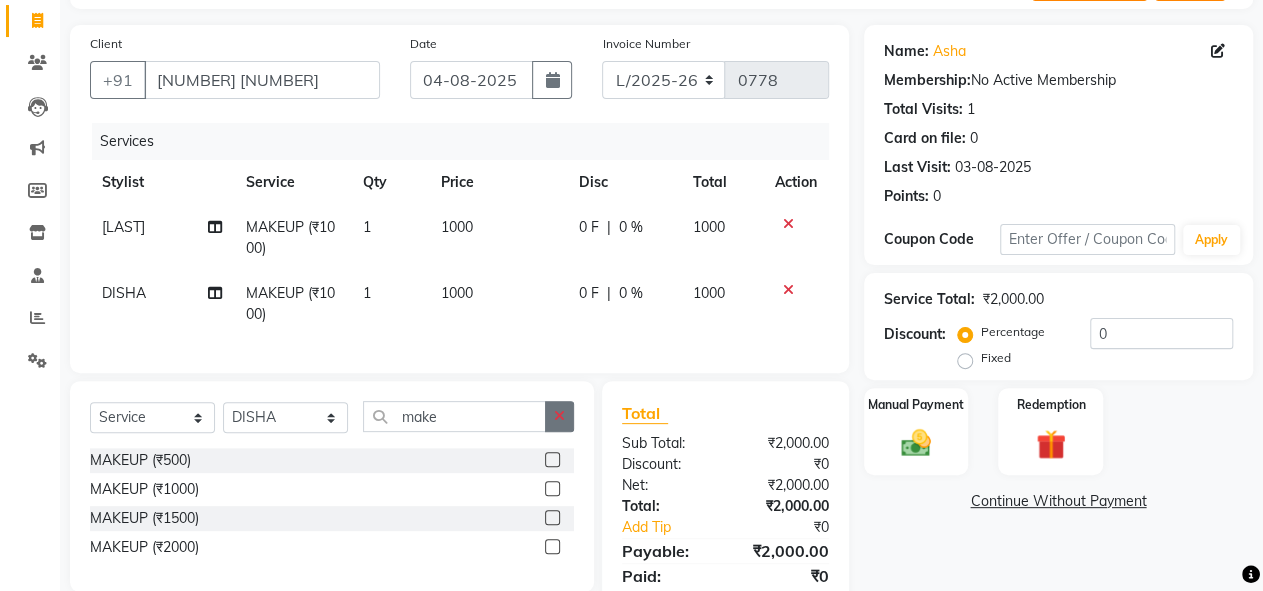 click 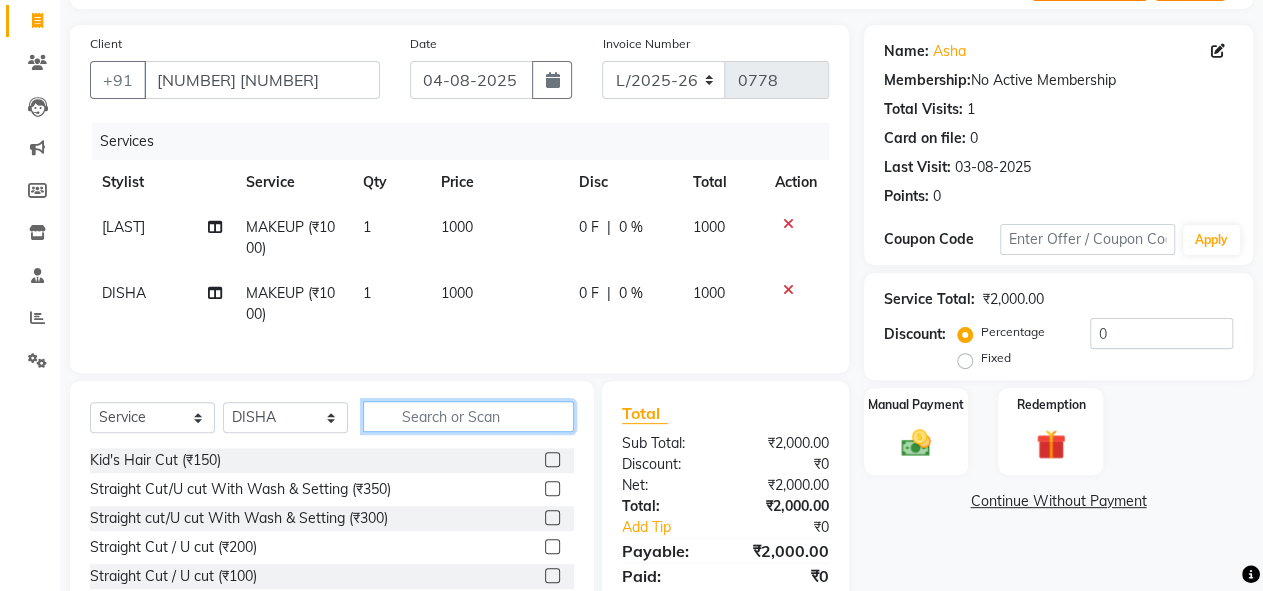 click 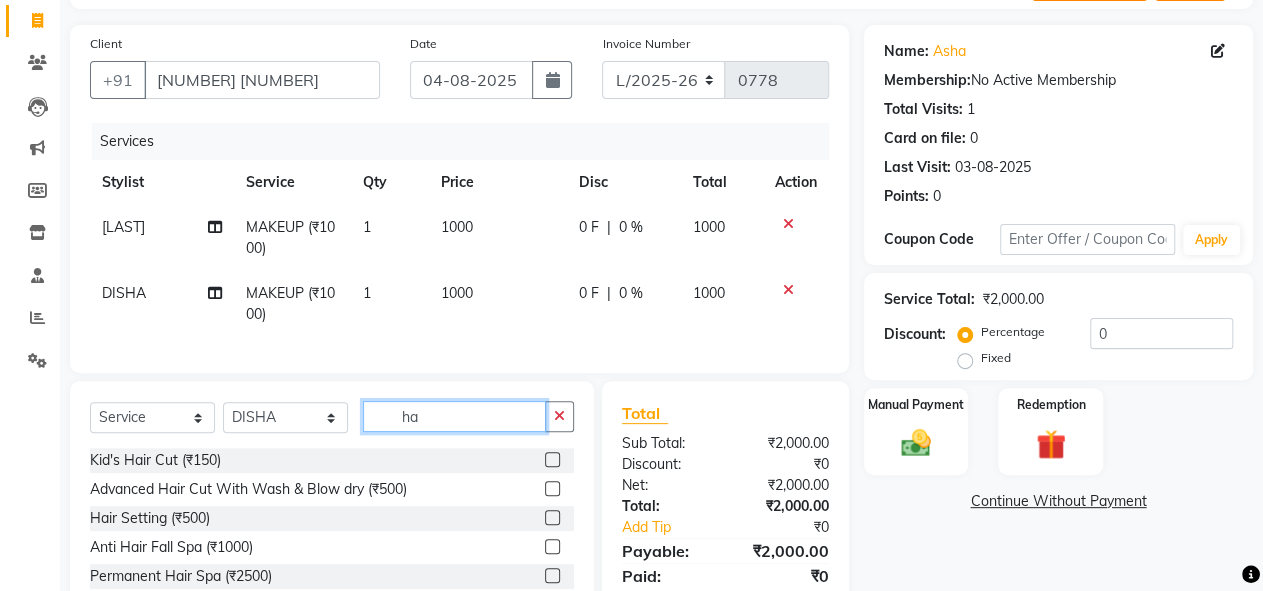 type on "ha" 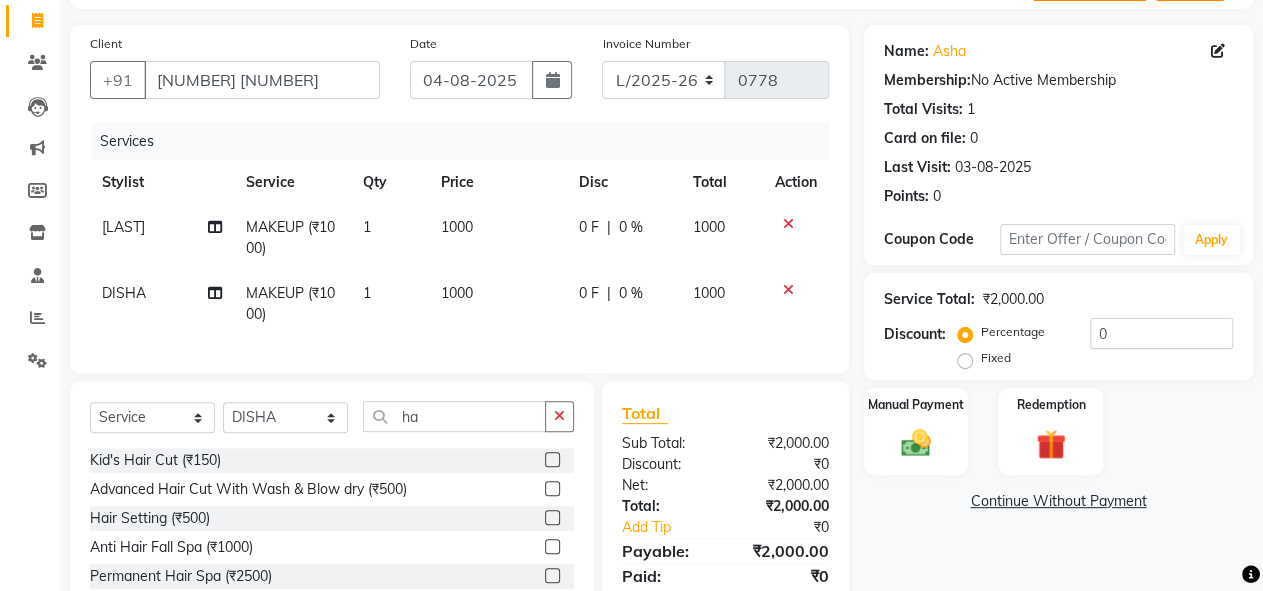 click 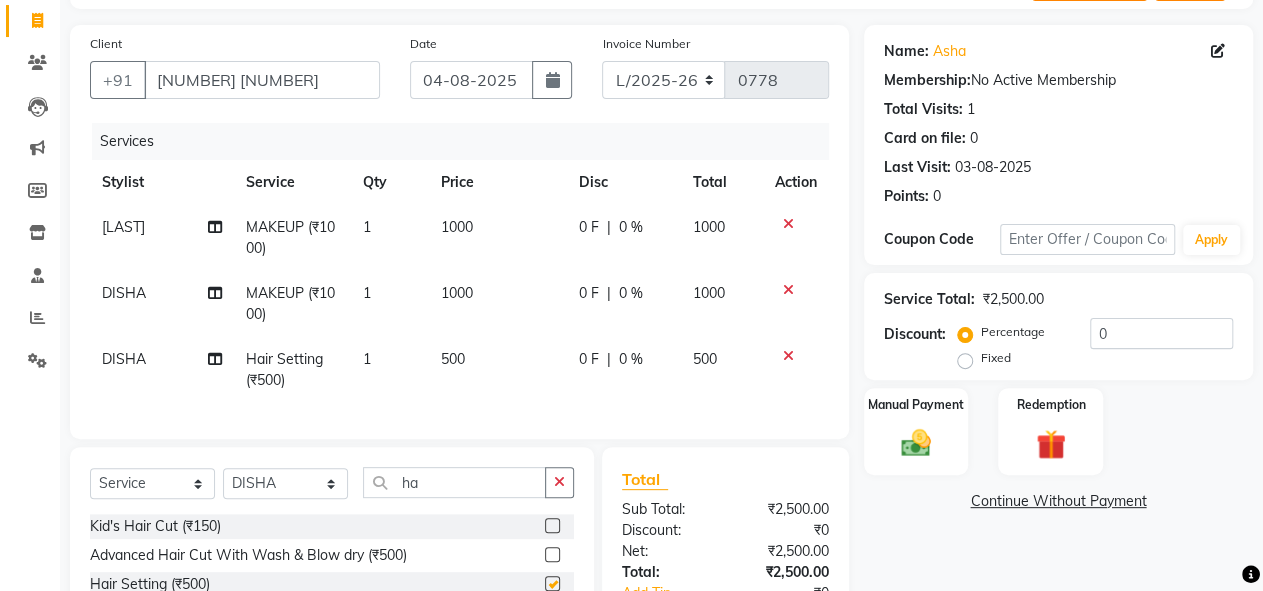 checkbox on "false" 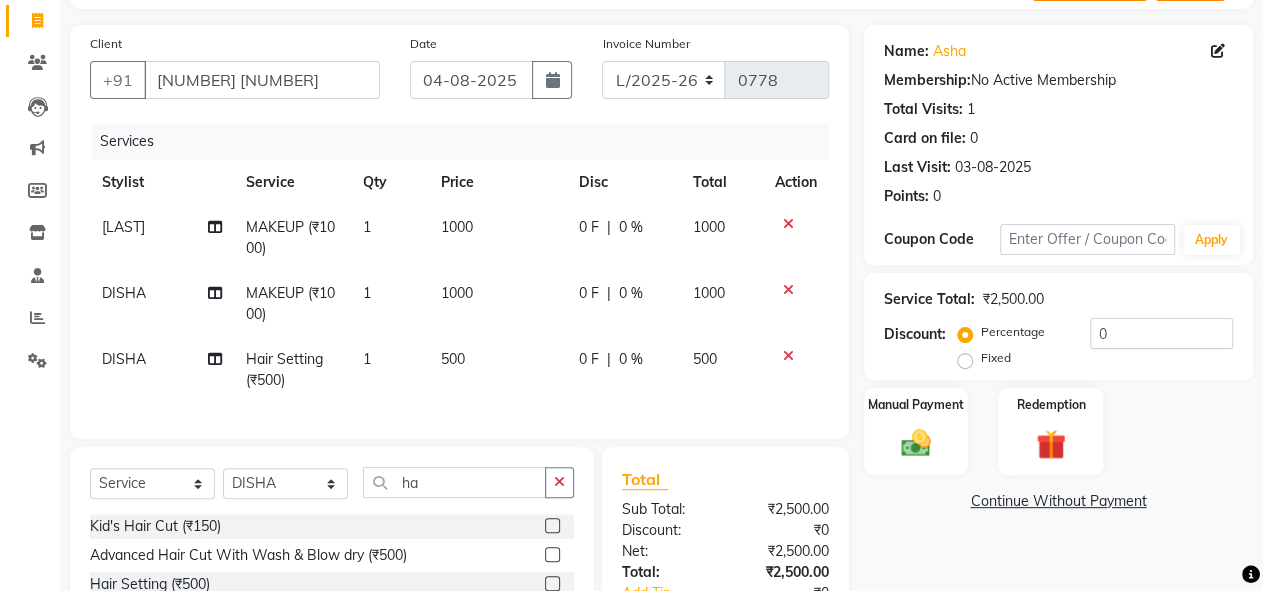click on "500" 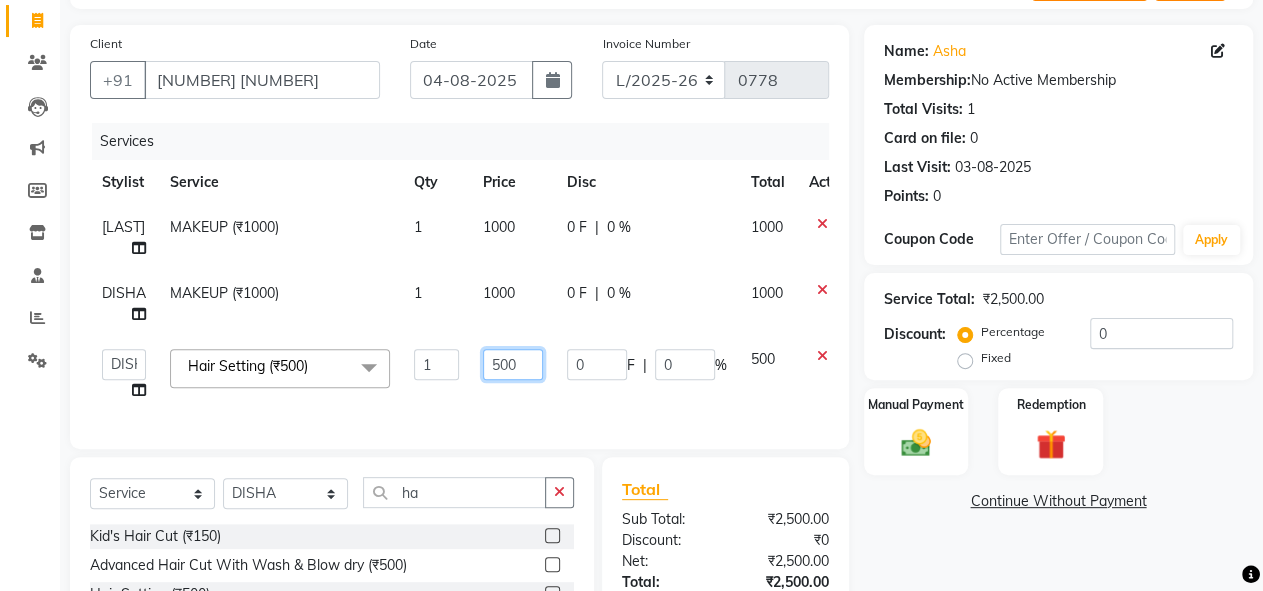 click on "500" 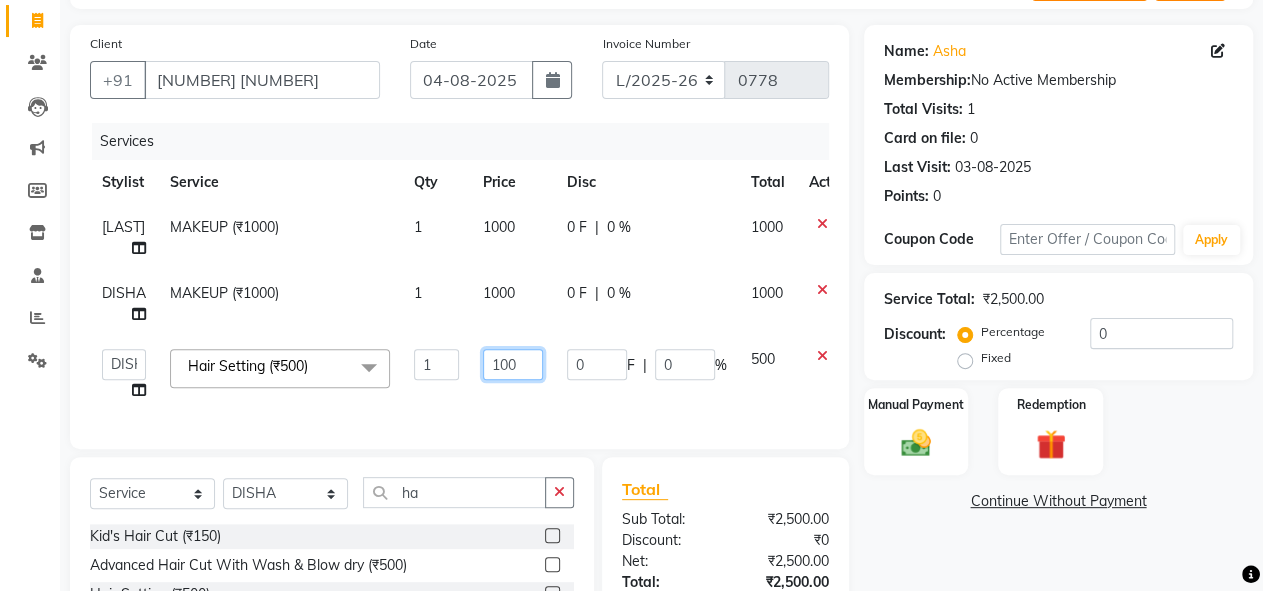 type on "1000" 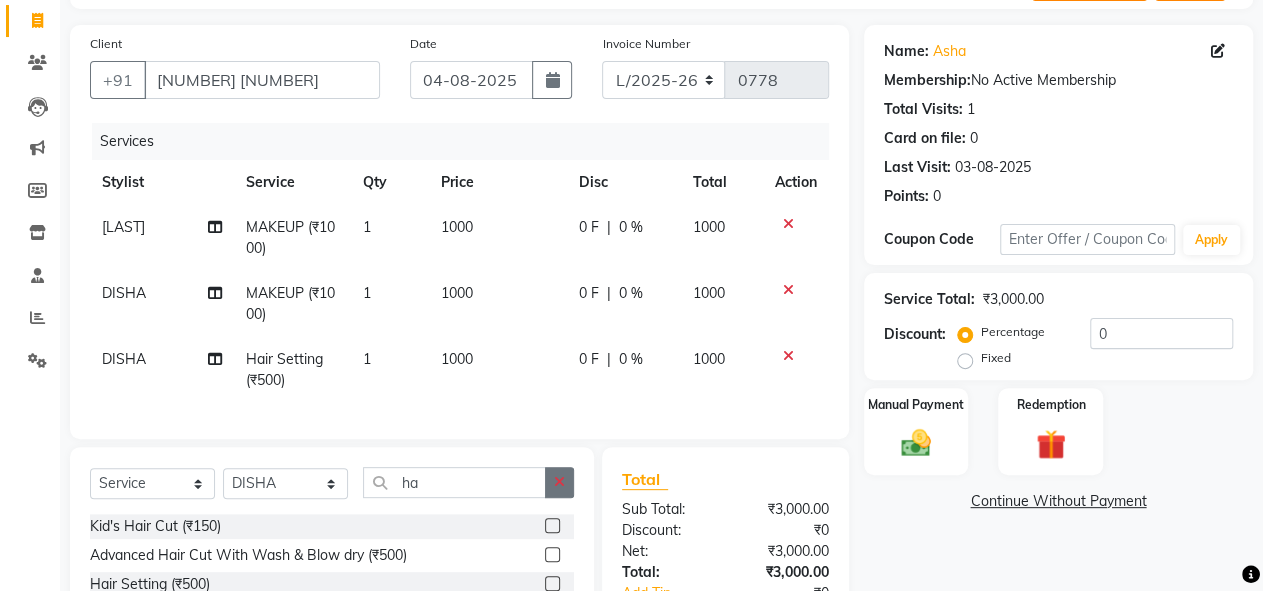 click 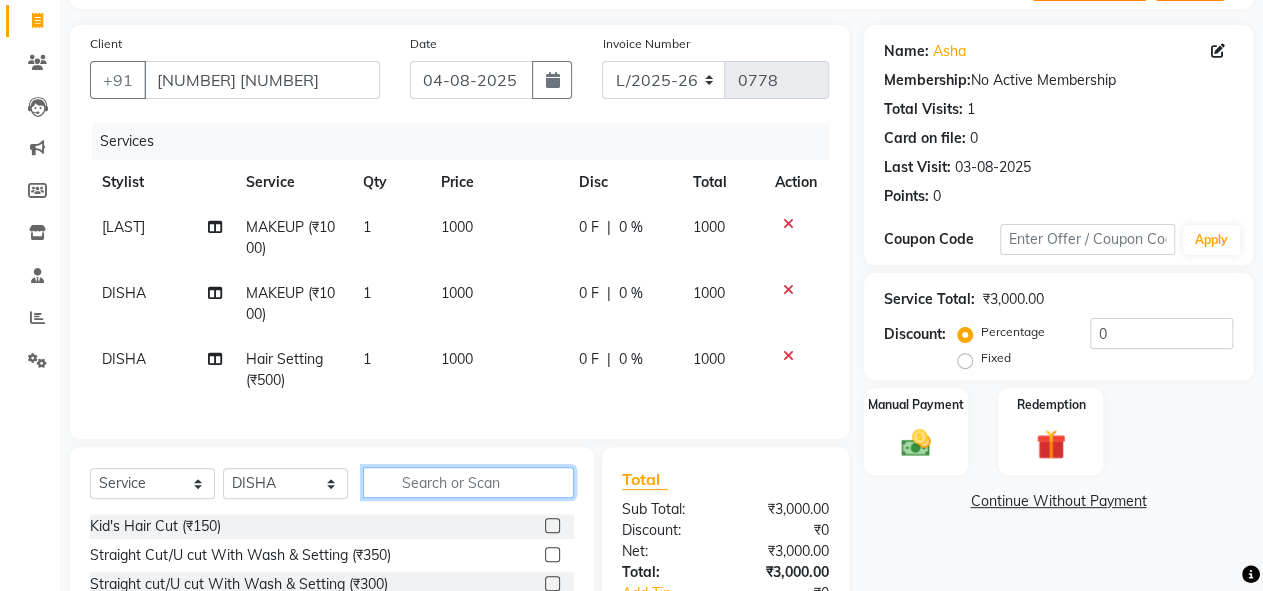 click 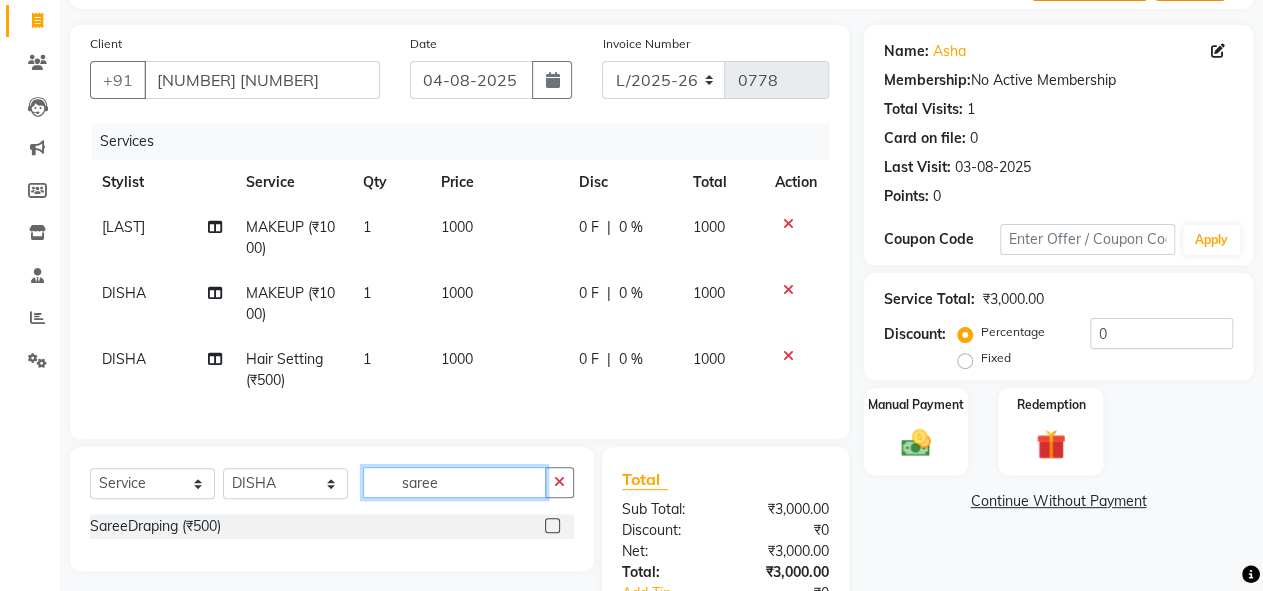 type on "saree" 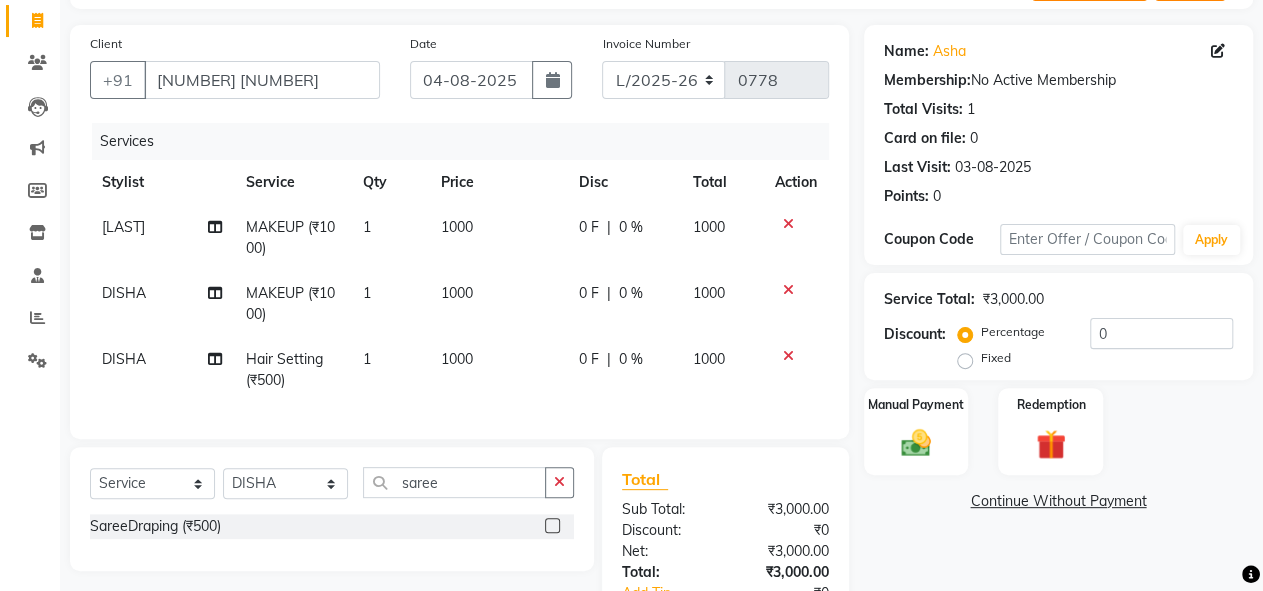 click 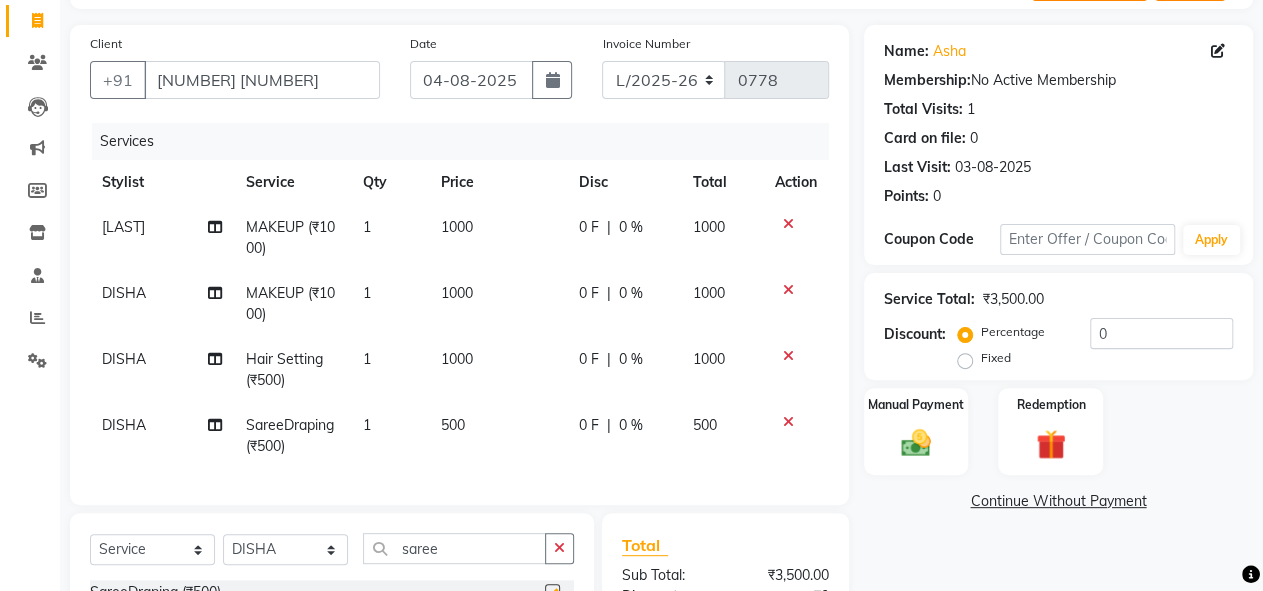 checkbox on "false" 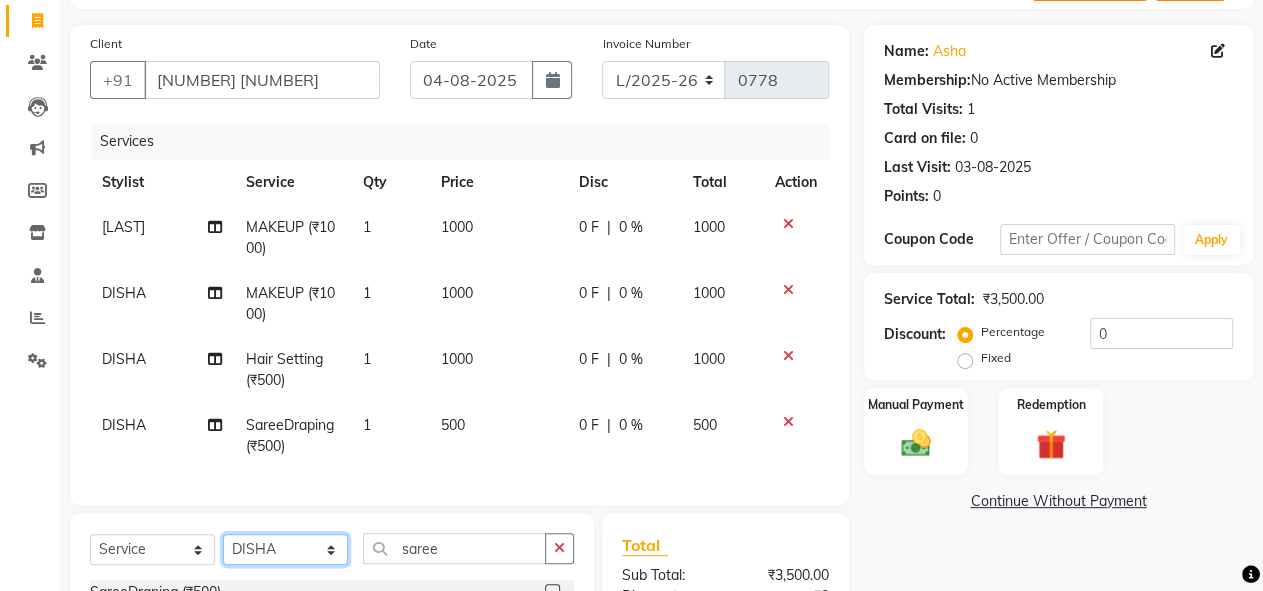 click on "Select Stylist DISHA Kshema Mahima Naflin Ranjini Shahanas" 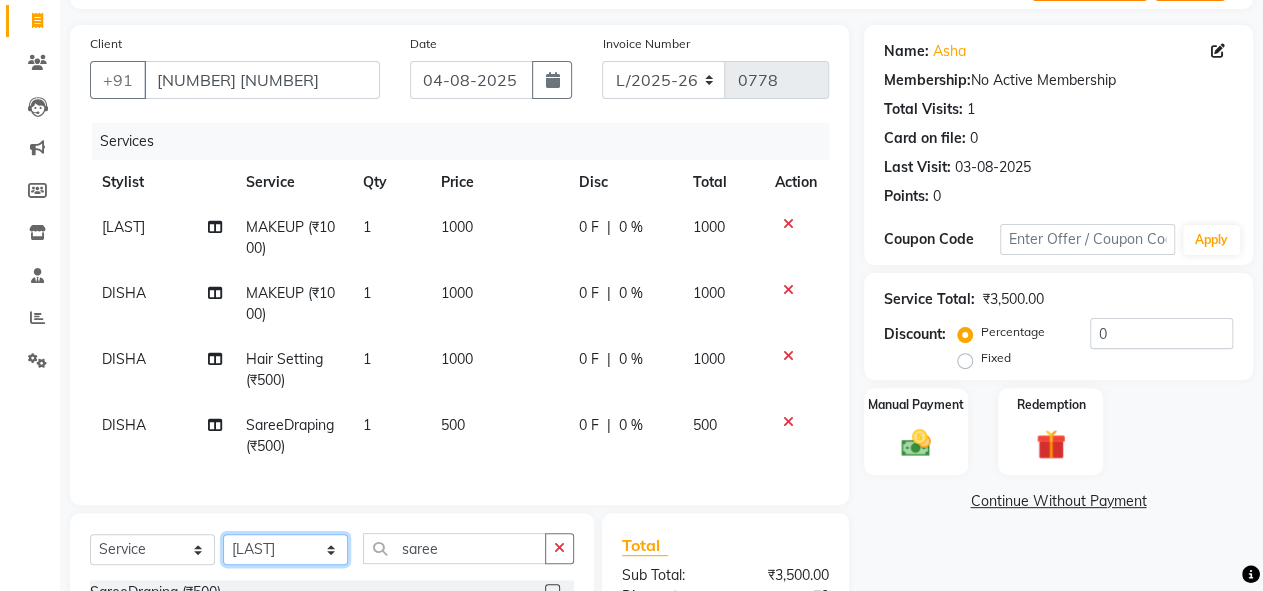 click on "Select Stylist DISHA Kshema Mahima Naflin Ranjini Shahanas" 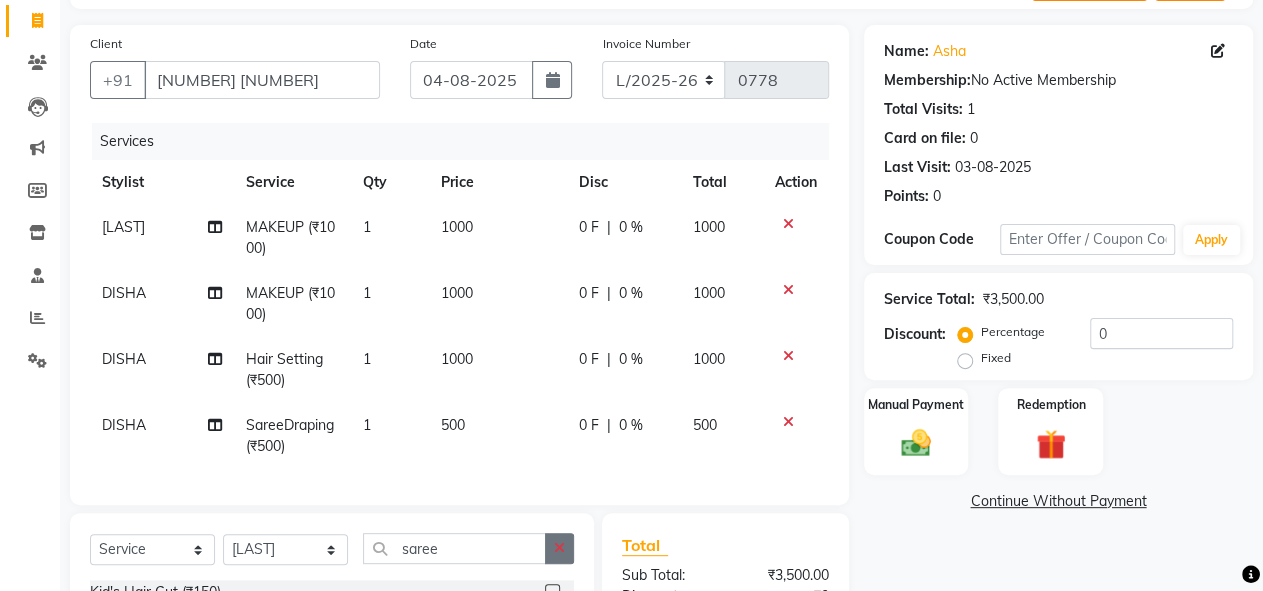 click 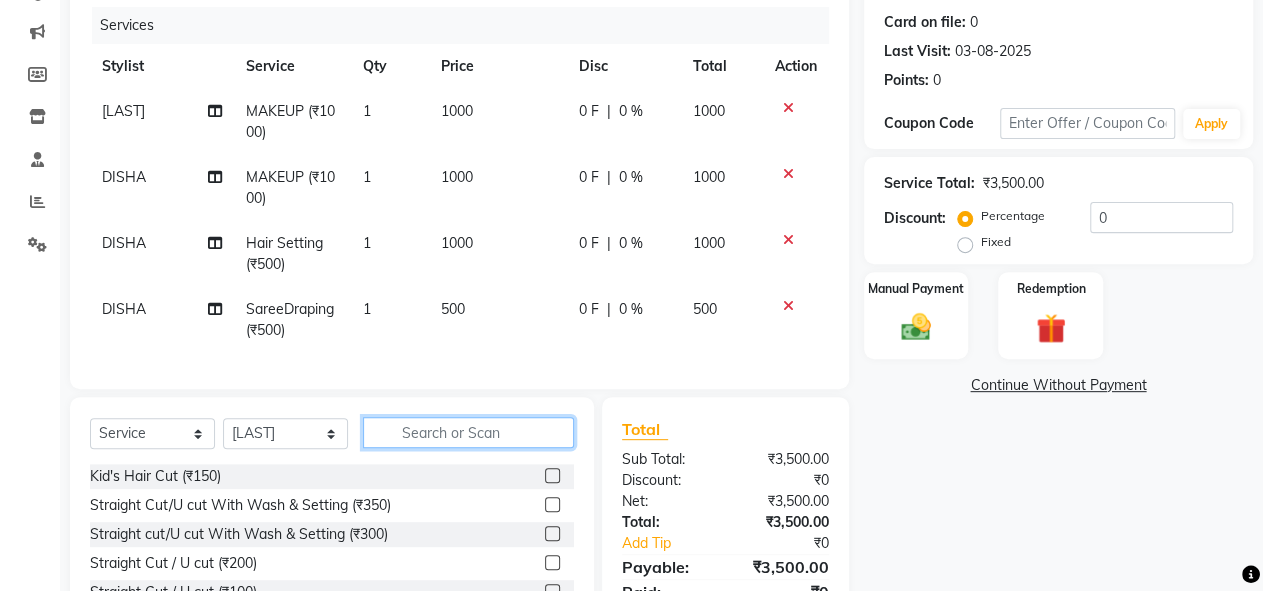 scroll, scrollTop: 243, scrollLeft: 0, axis: vertical 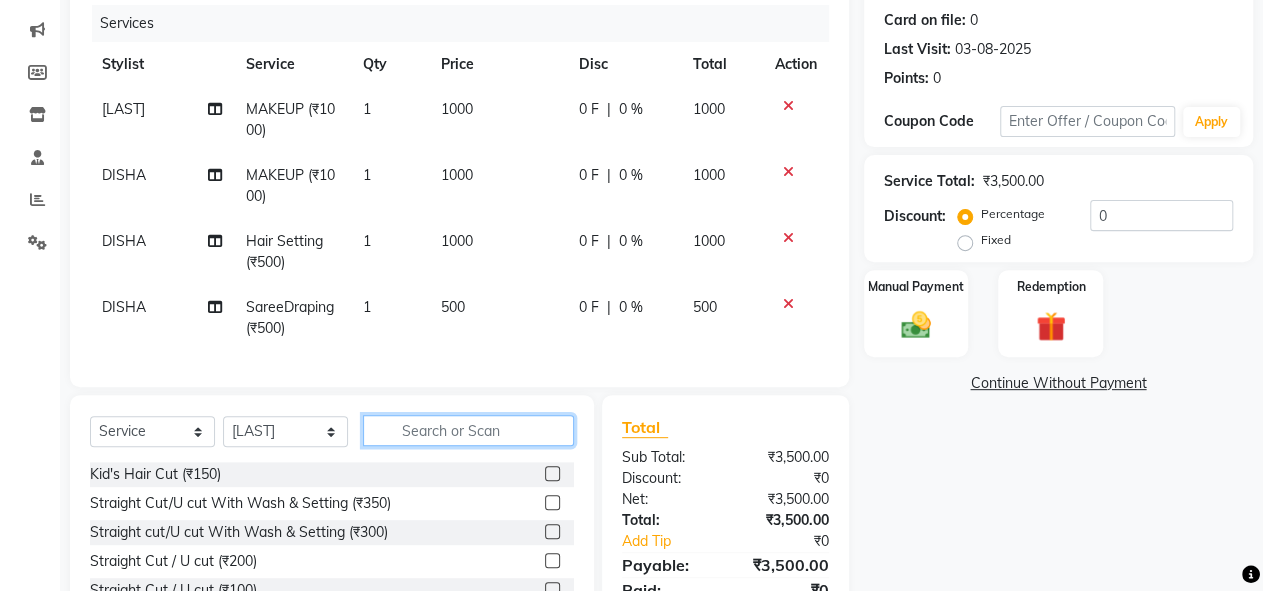 click 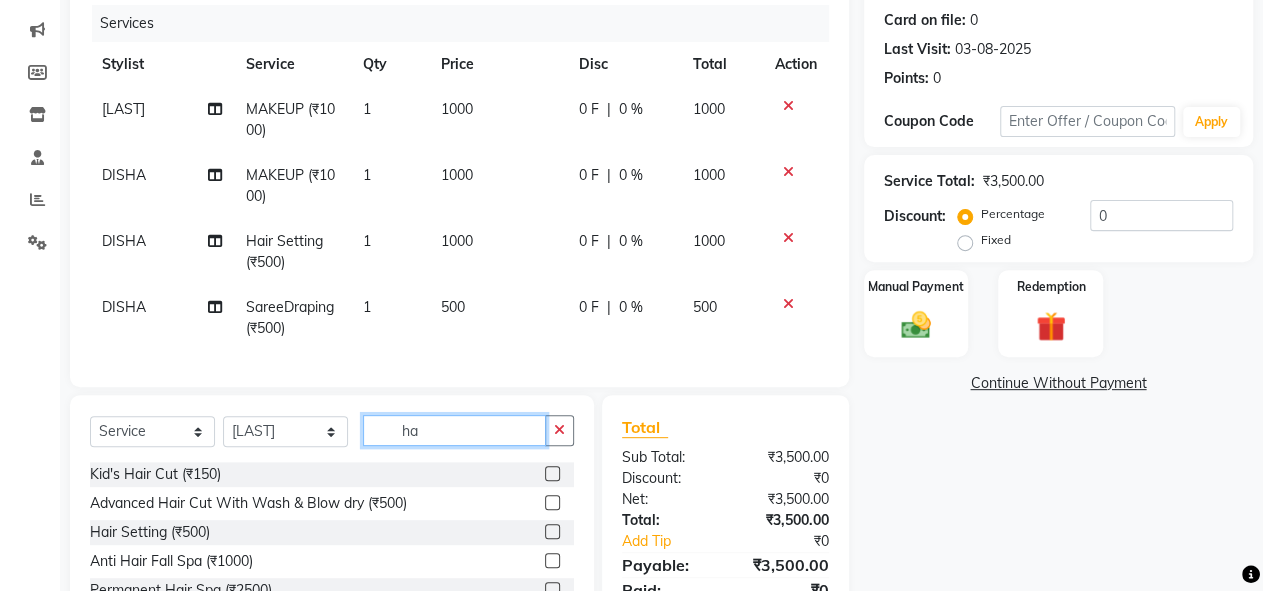 type on "h" 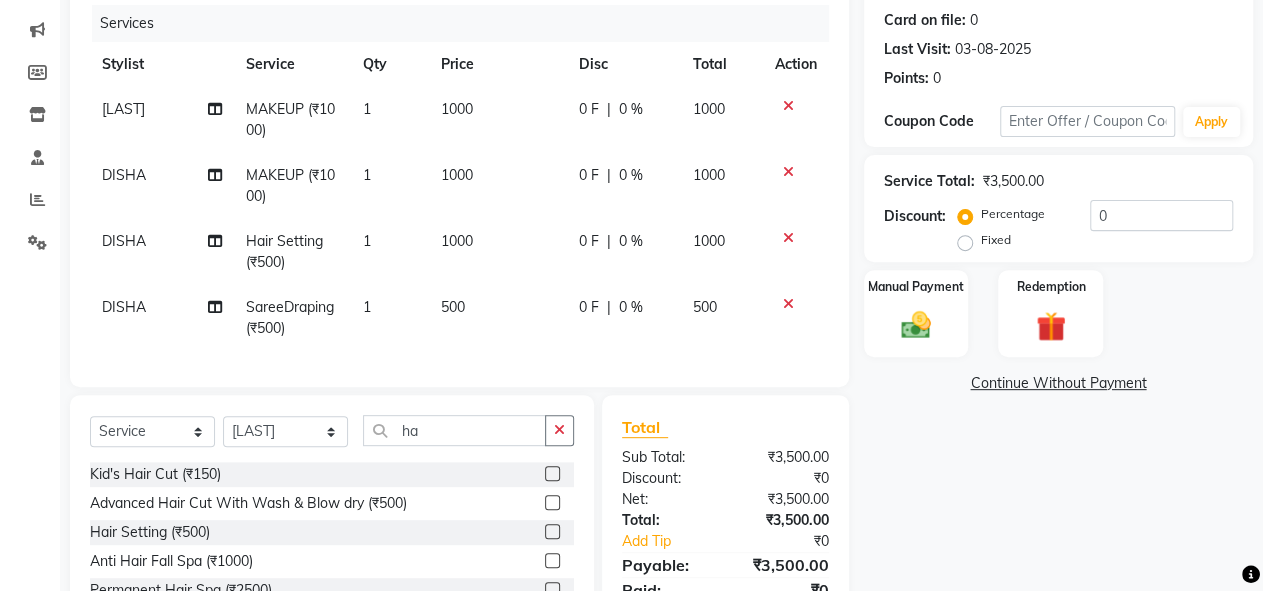 click 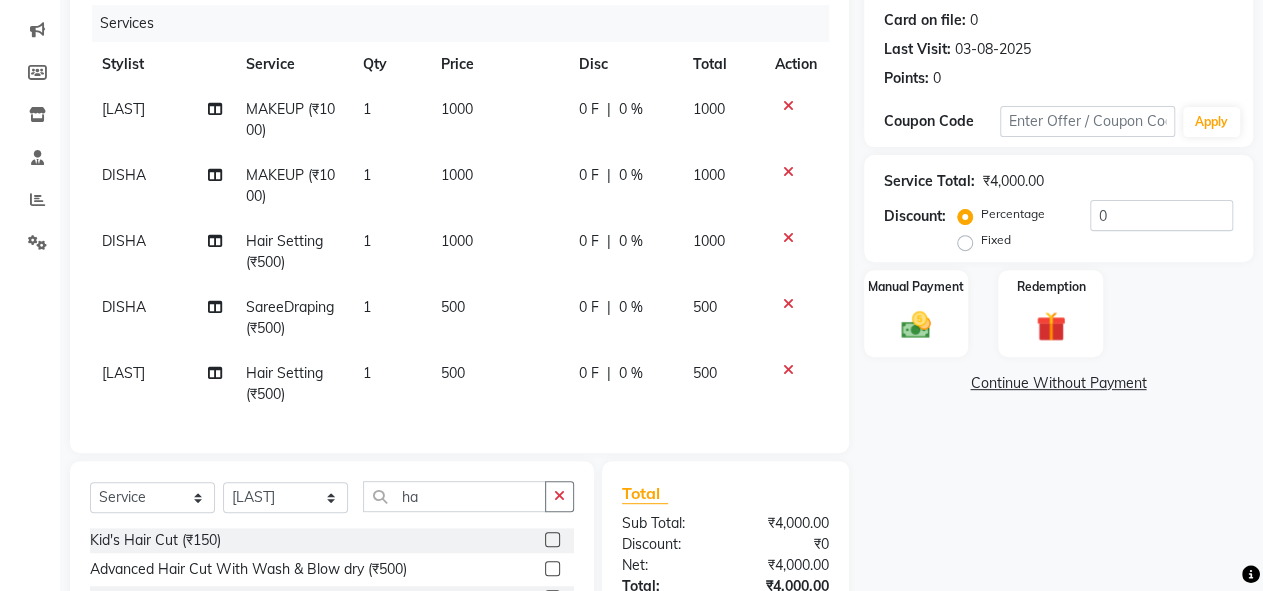 checkbox on "false" 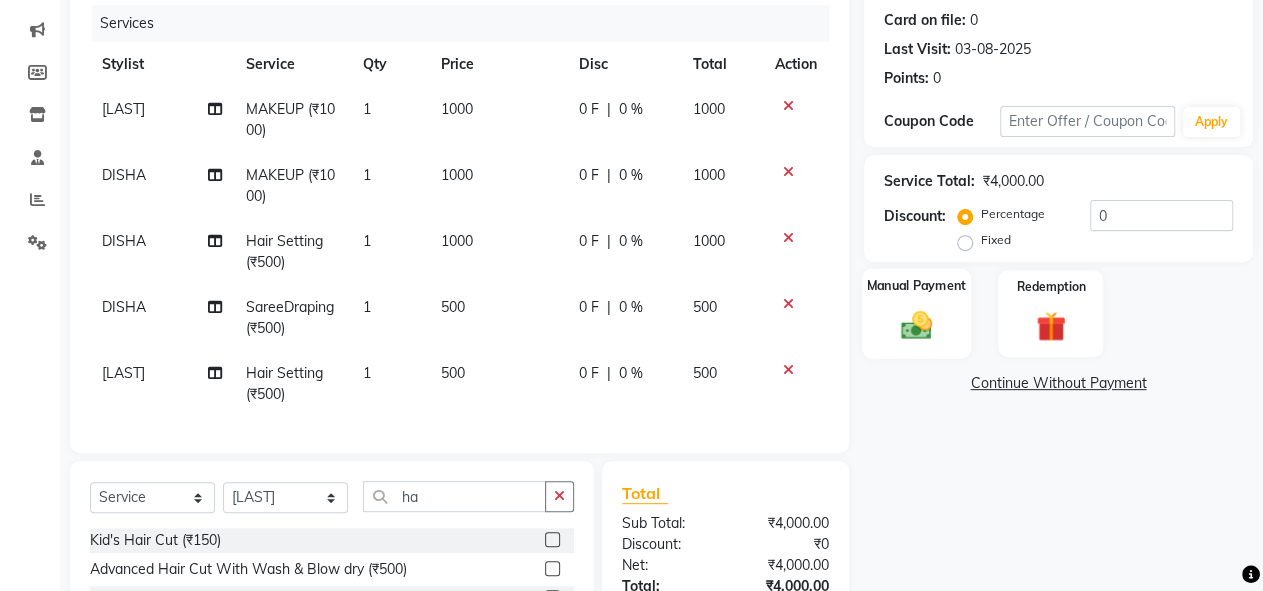 click 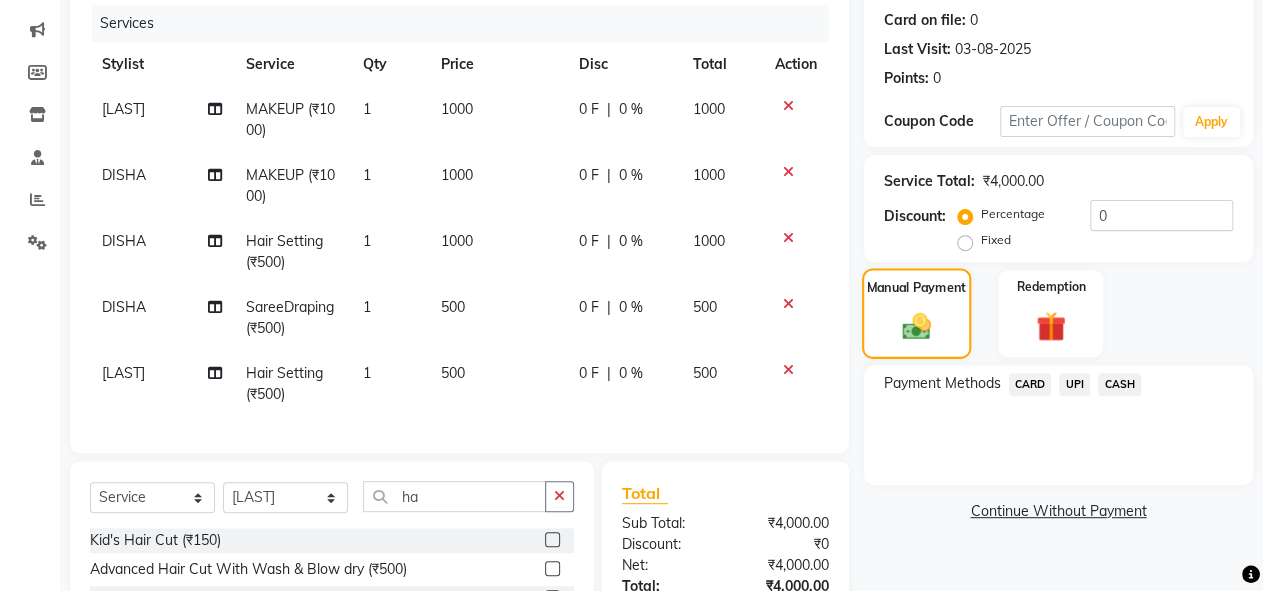 scroll, scrollTop: 452, scrollLeft: 0, axis: vertical 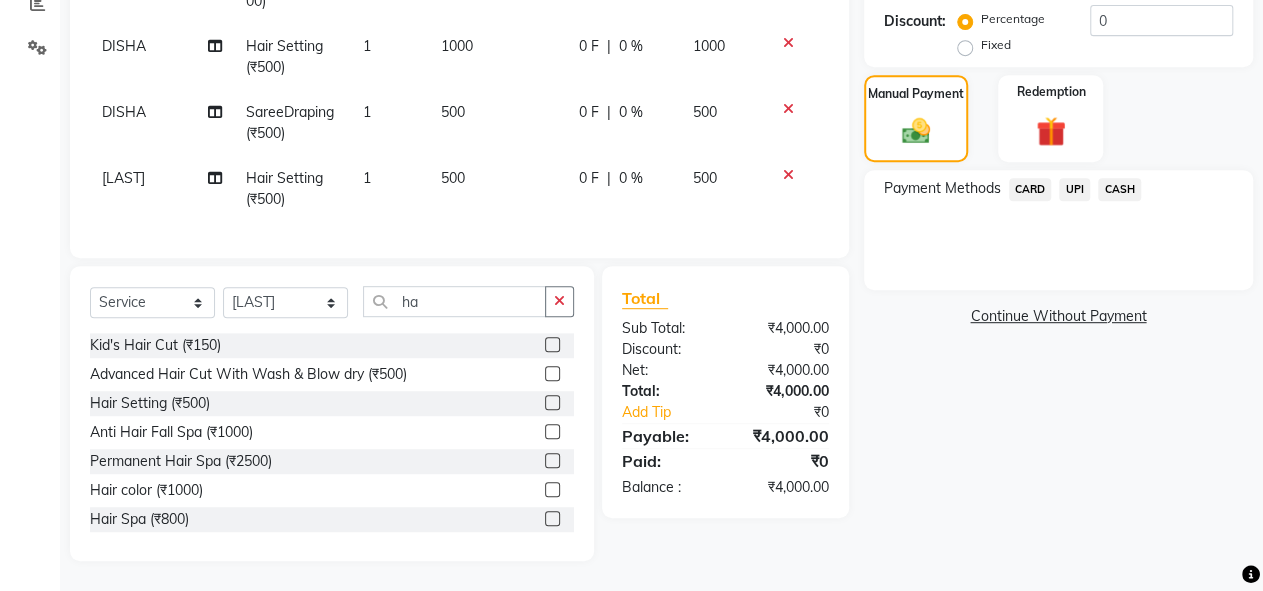 click on "UPI" 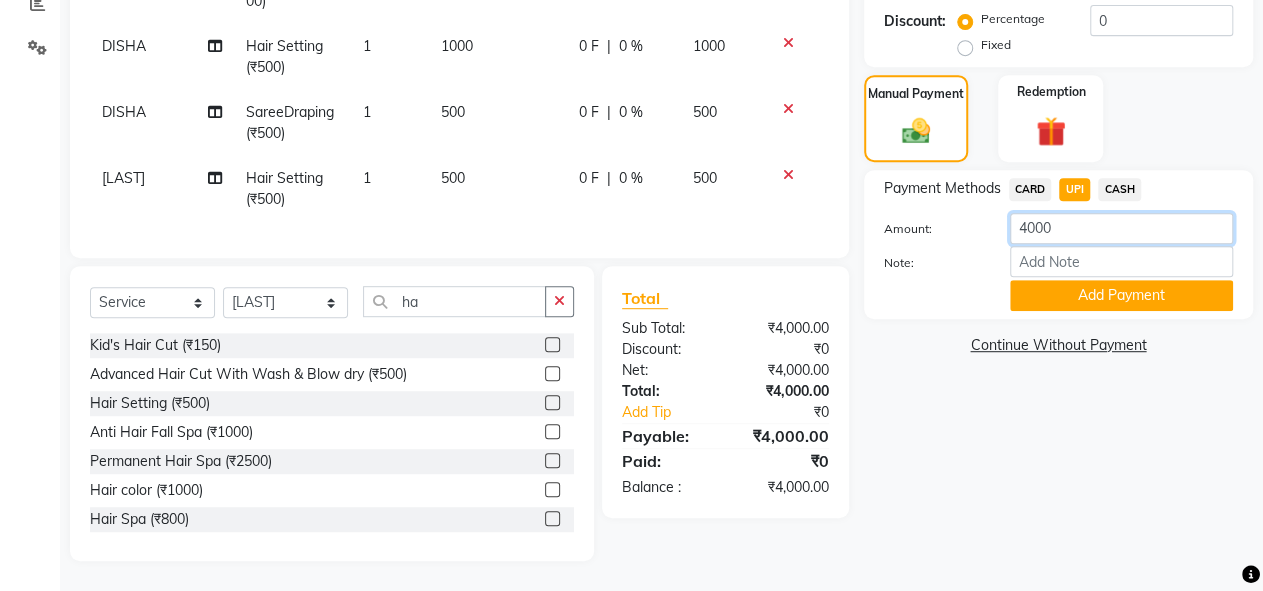 click on "4000" 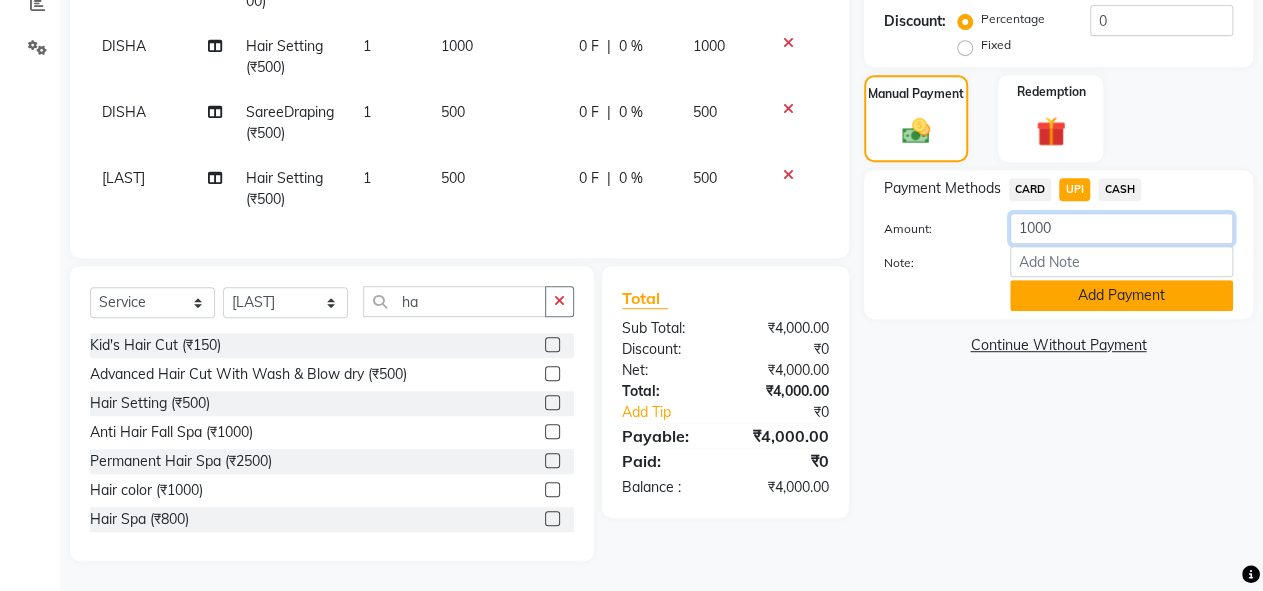 type on "1000" 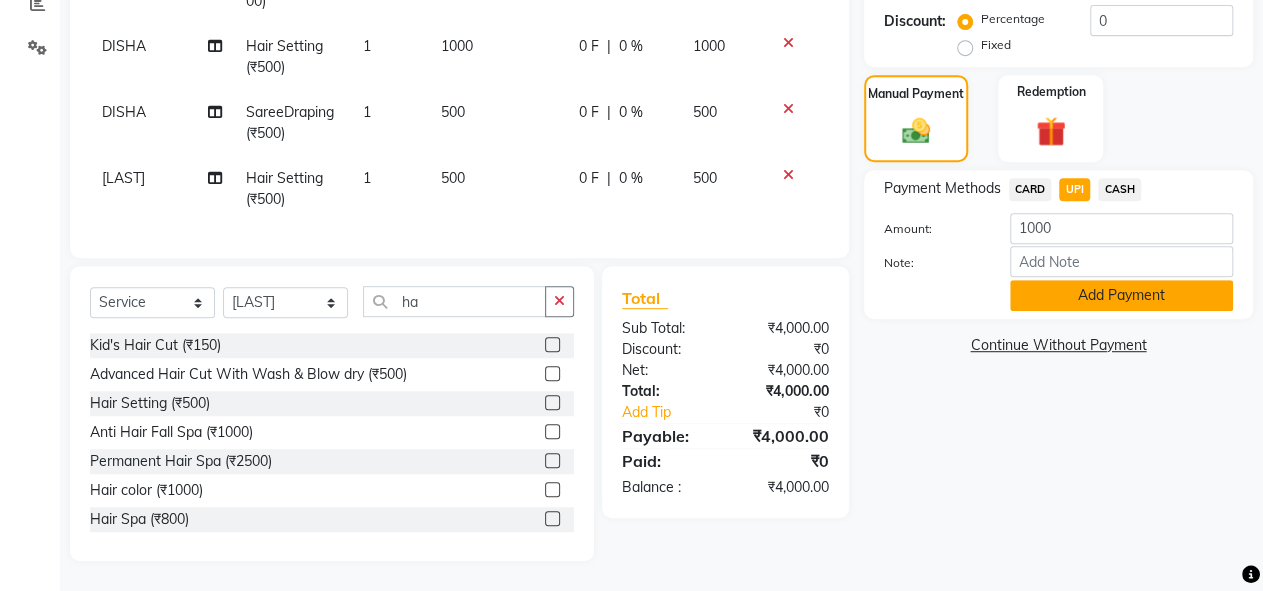 click on "Add Payment" 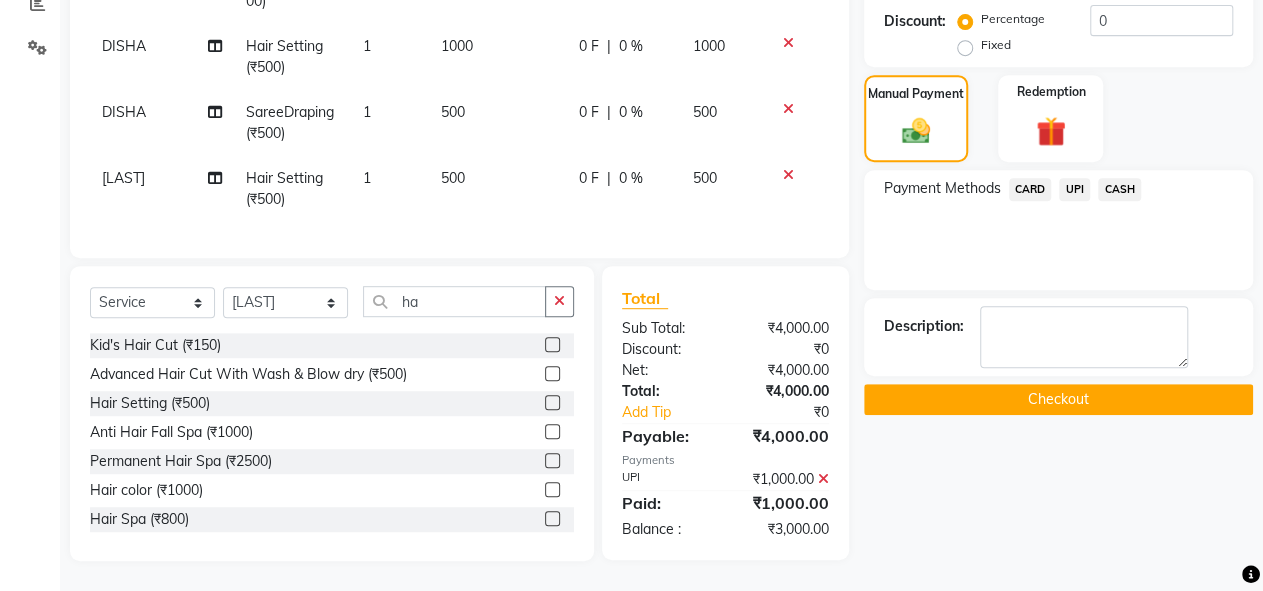 click on "CASH" 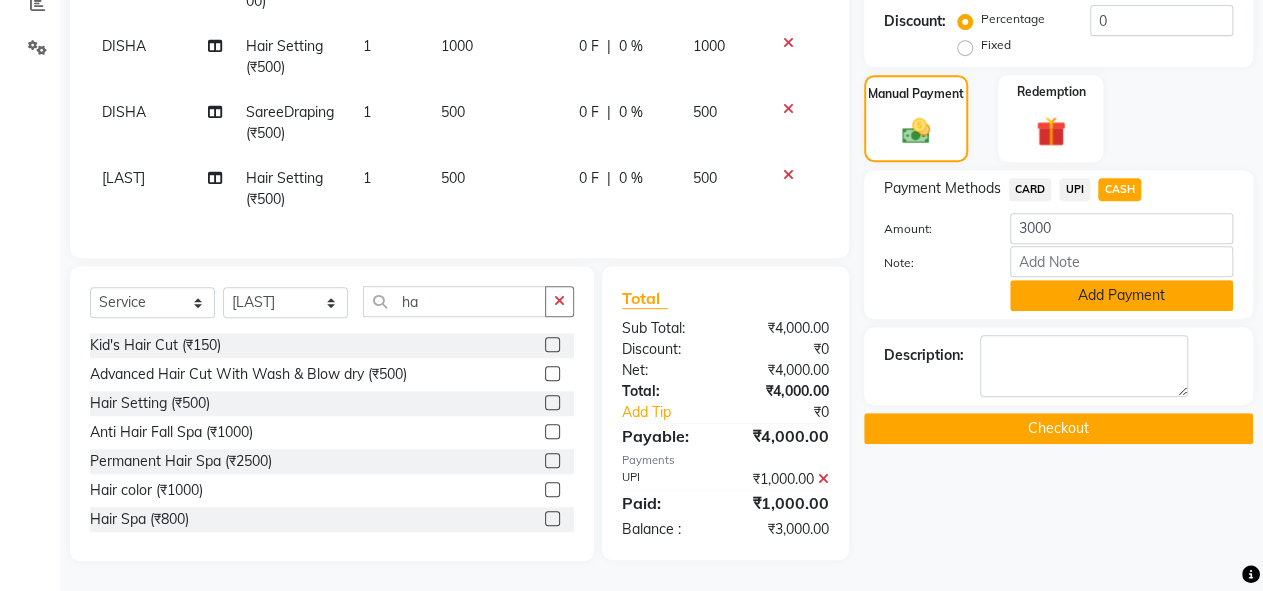 click on "Add Payment" 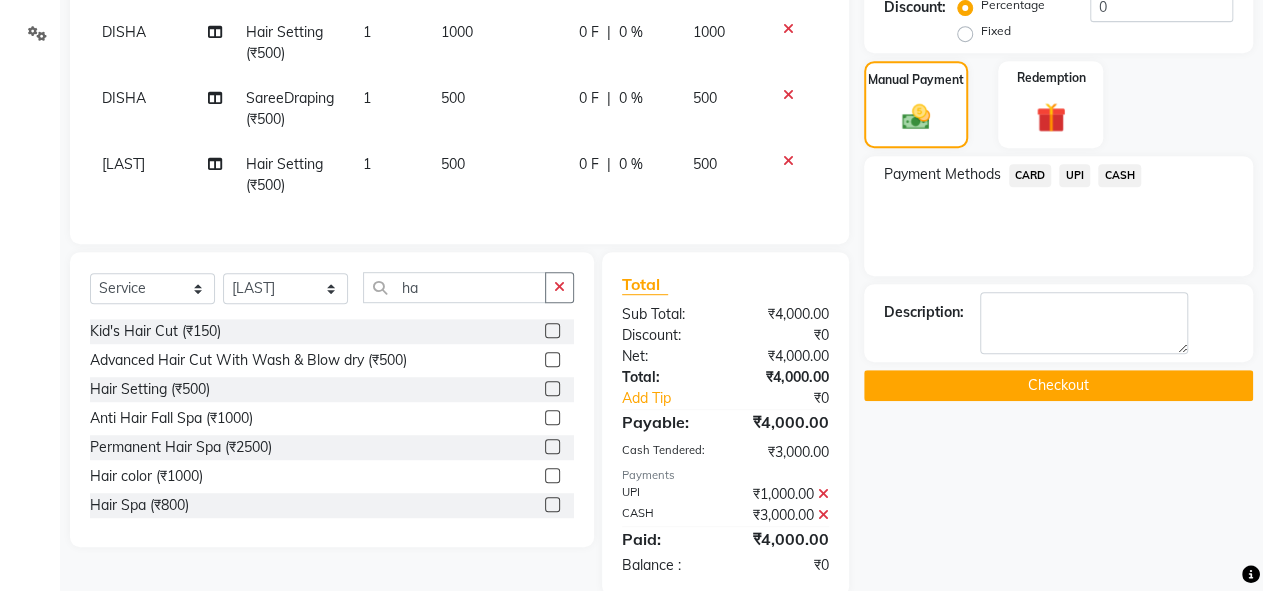 click on "Checkout" 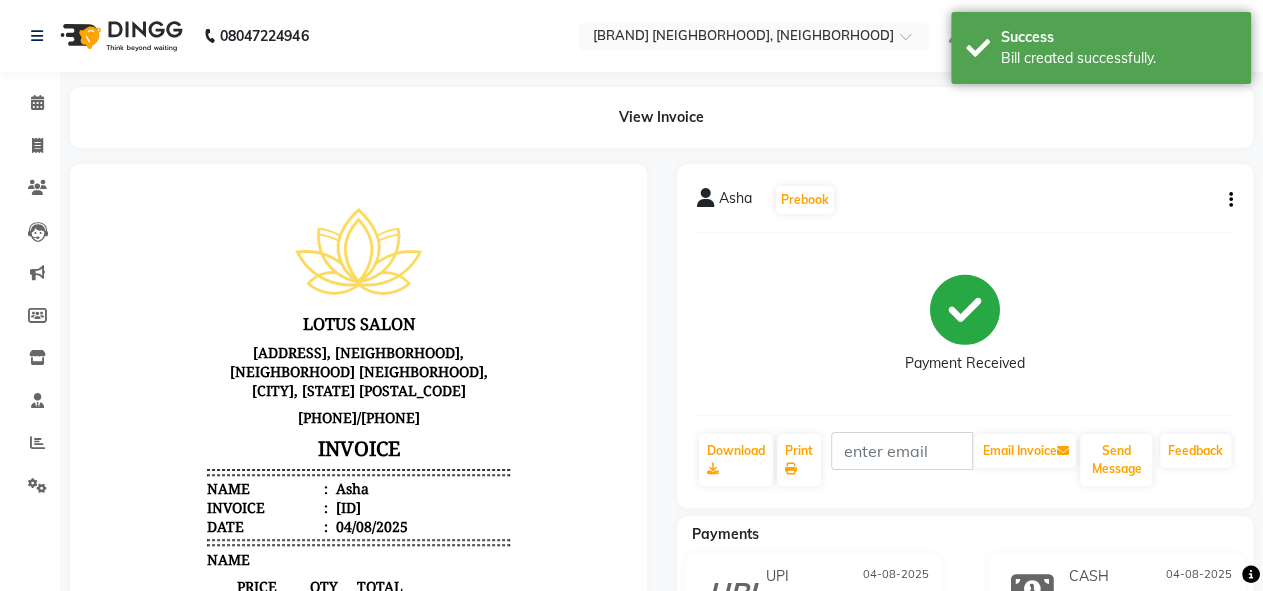 scroll, scrollTop: 0, scrollLeft: 0, axis: both 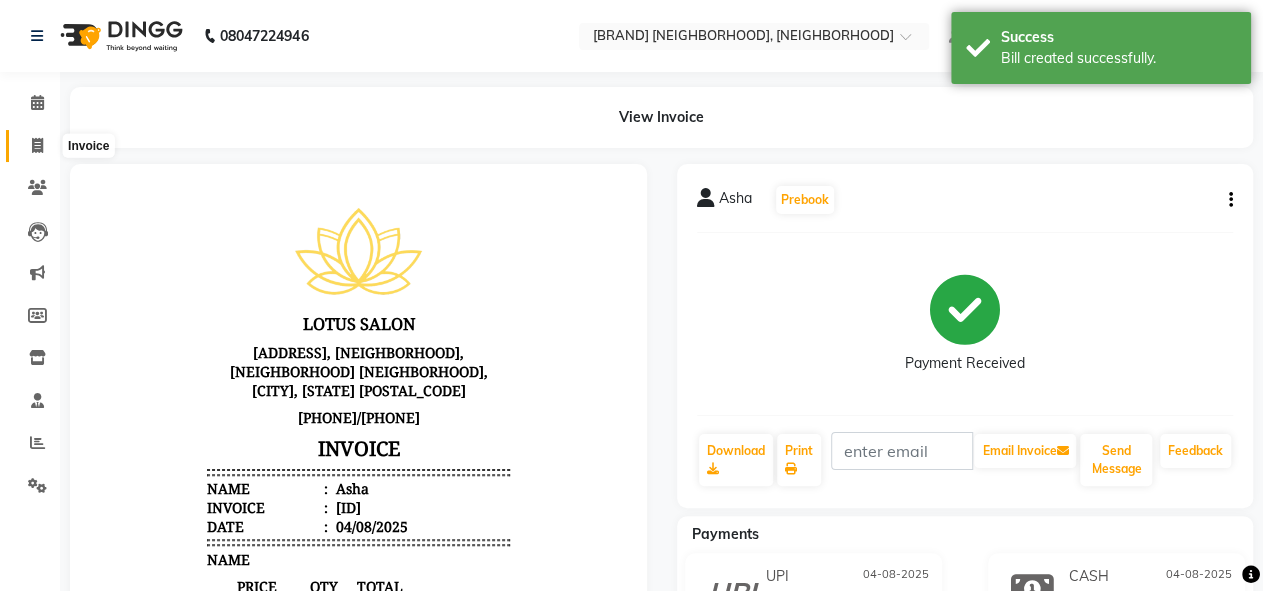 click 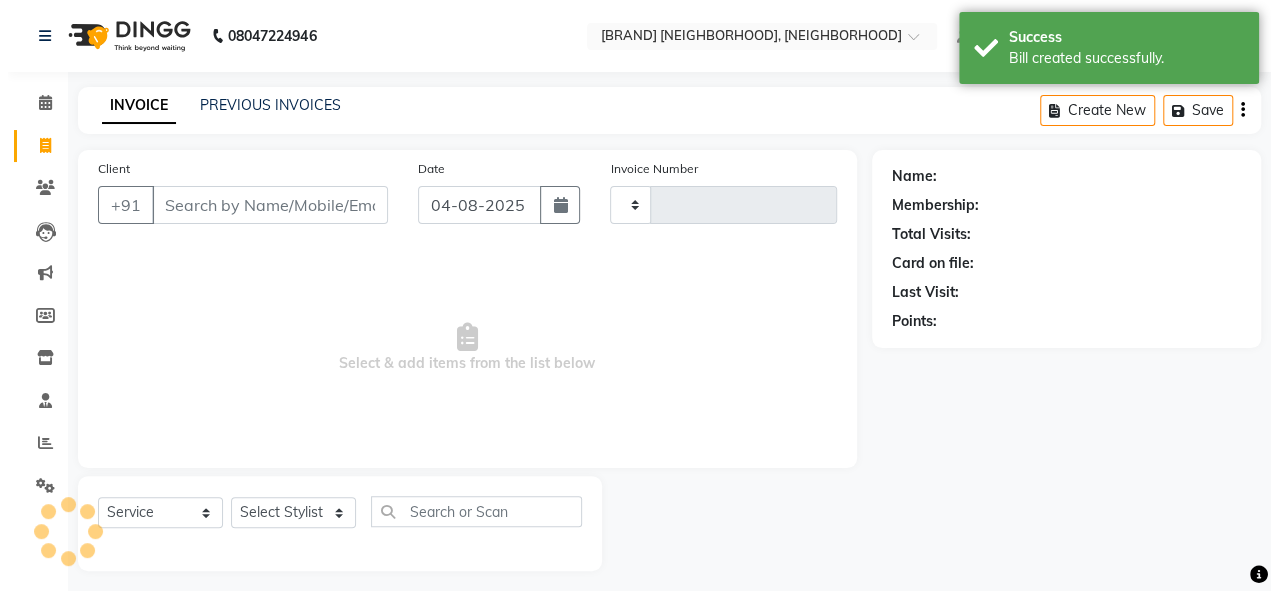 scroll, scrollTop: 9, scrollLeft: 0, axis: vertical 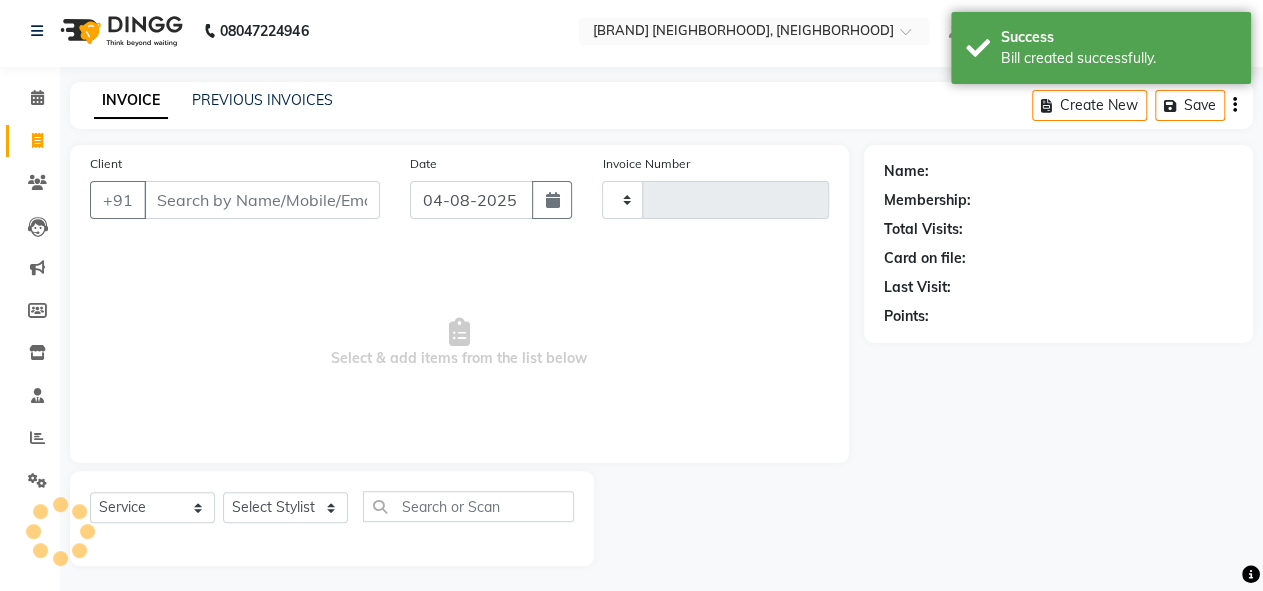 type on "0779" 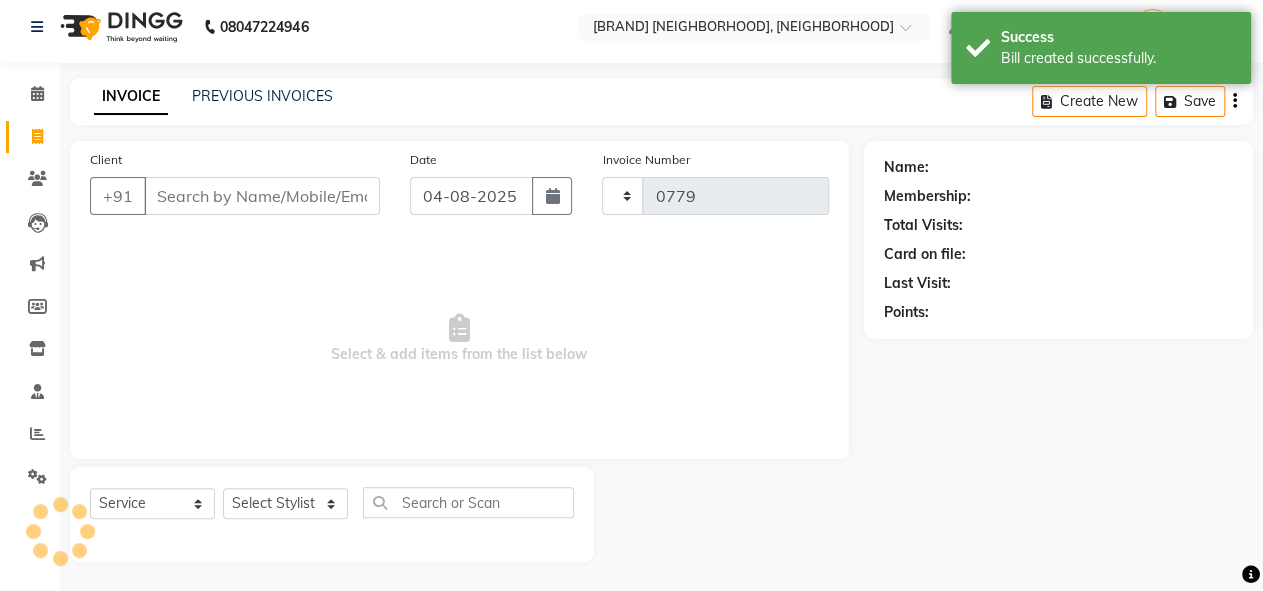 select on "8188" 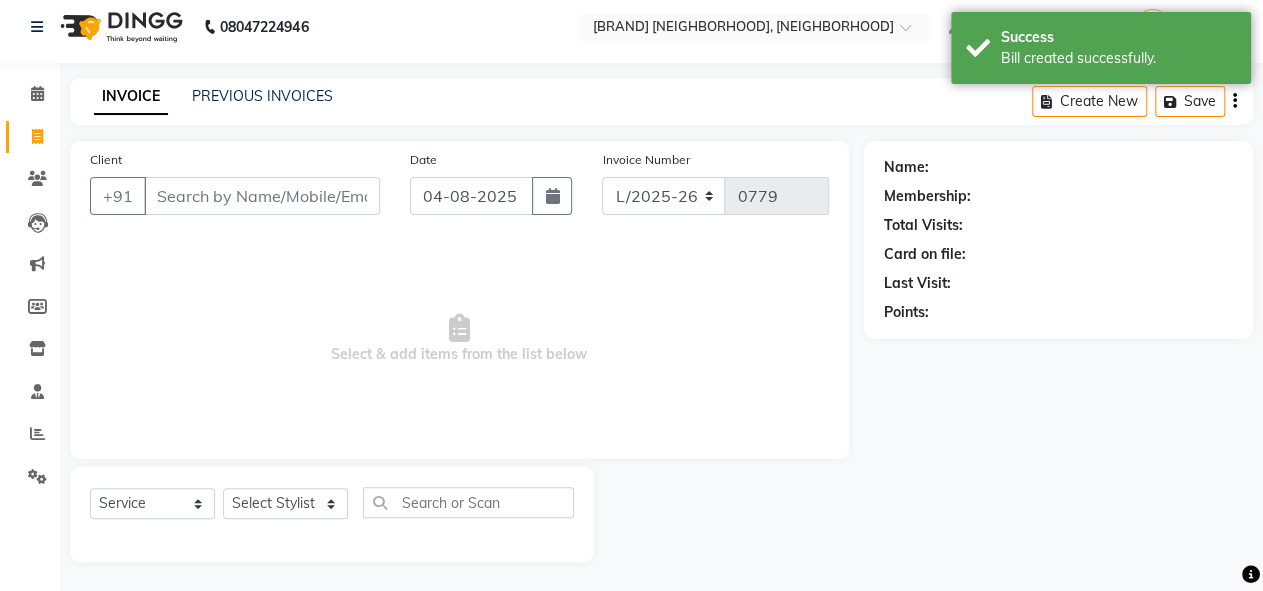 click on "Client" at bounding box center (262, 196) 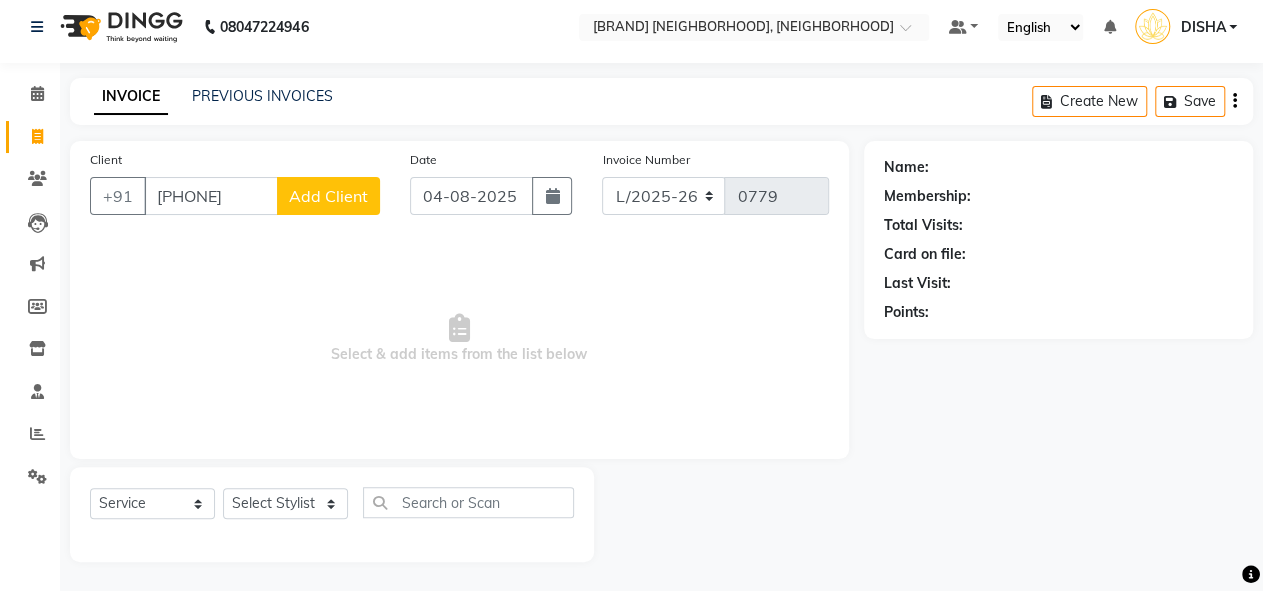 type on "[PHONE]" 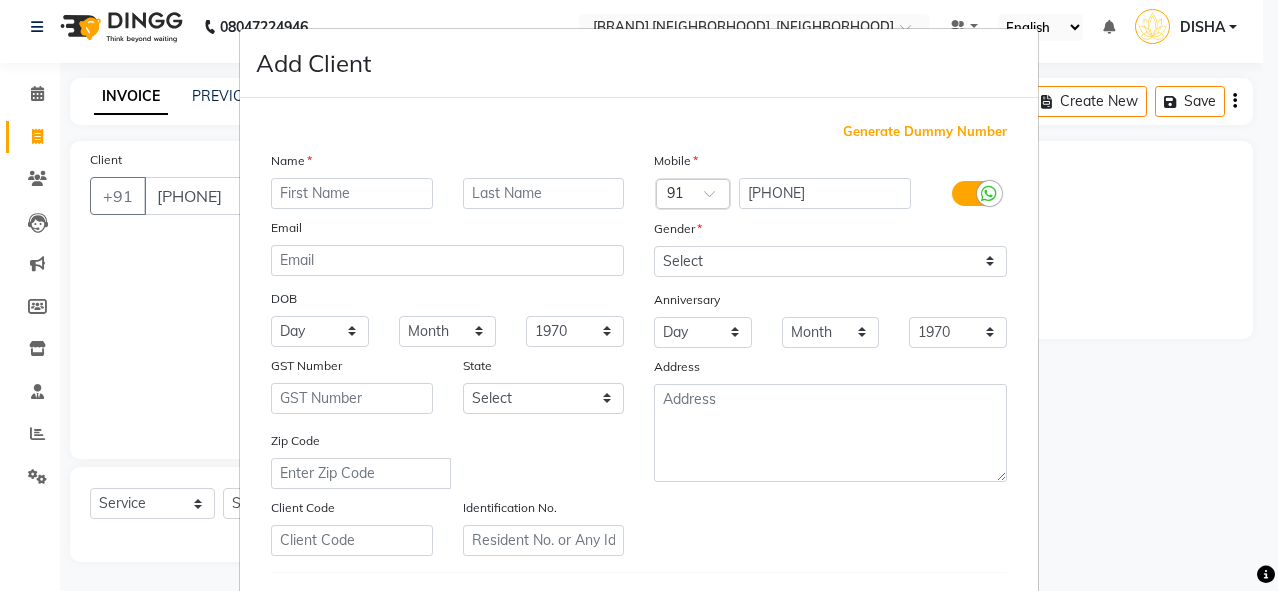 click at bounding box center (352, 193) 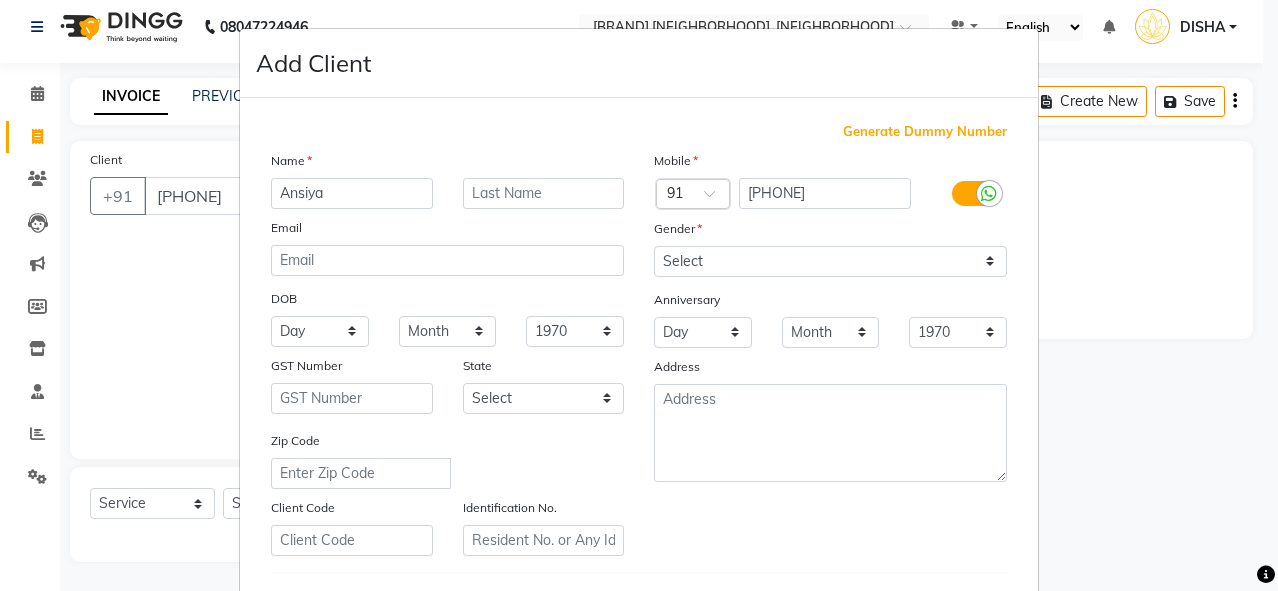 type on "Ansiya" 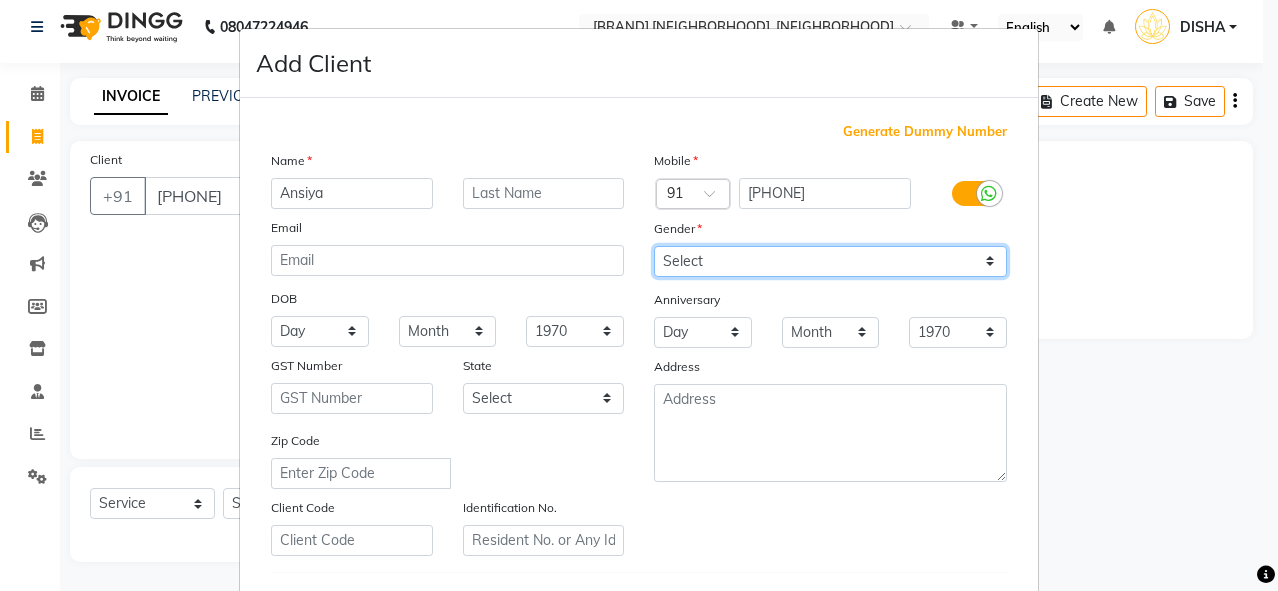 click on "Select Male Female Other Prefer Not To Say" at bounding box center (830, 261) 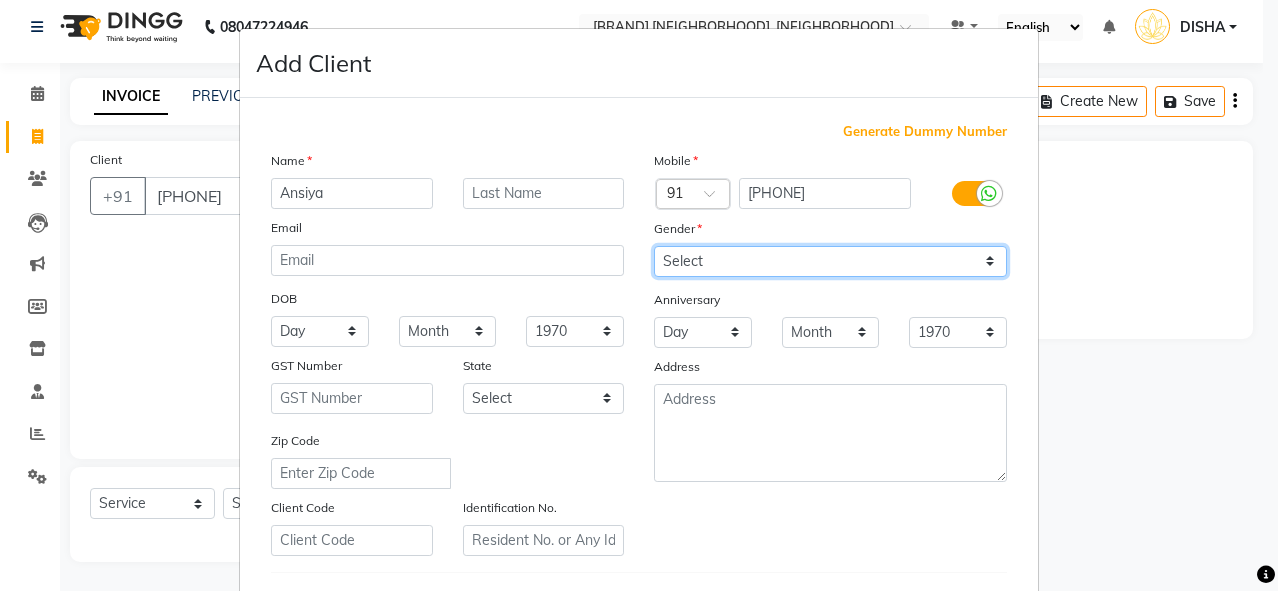 select on "female" 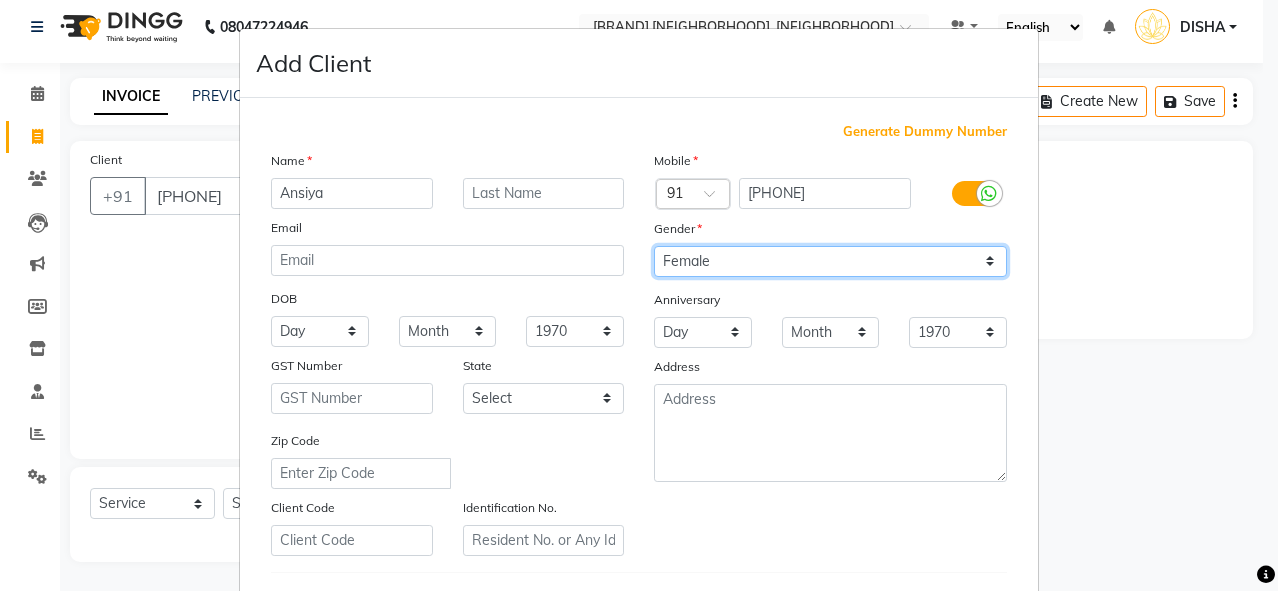click on "Select Male Female Other Prefer Not To Say" at bounding box center (830, 261) 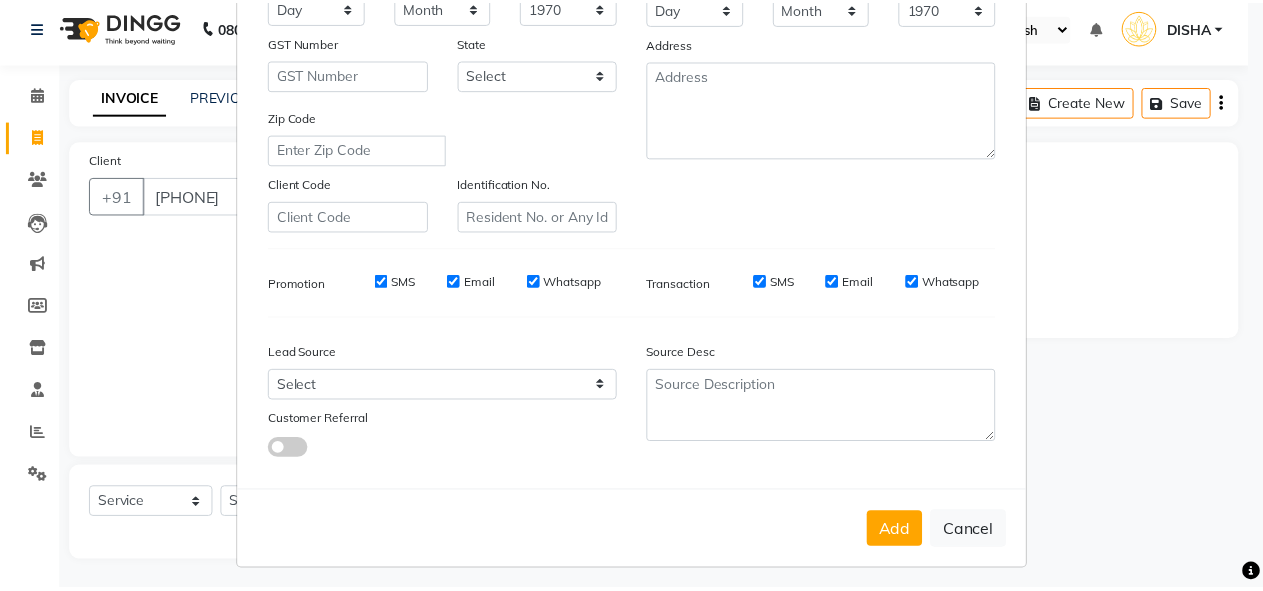 scroll, scrollTop: 328, scrollLeft: 0, axis: vertical 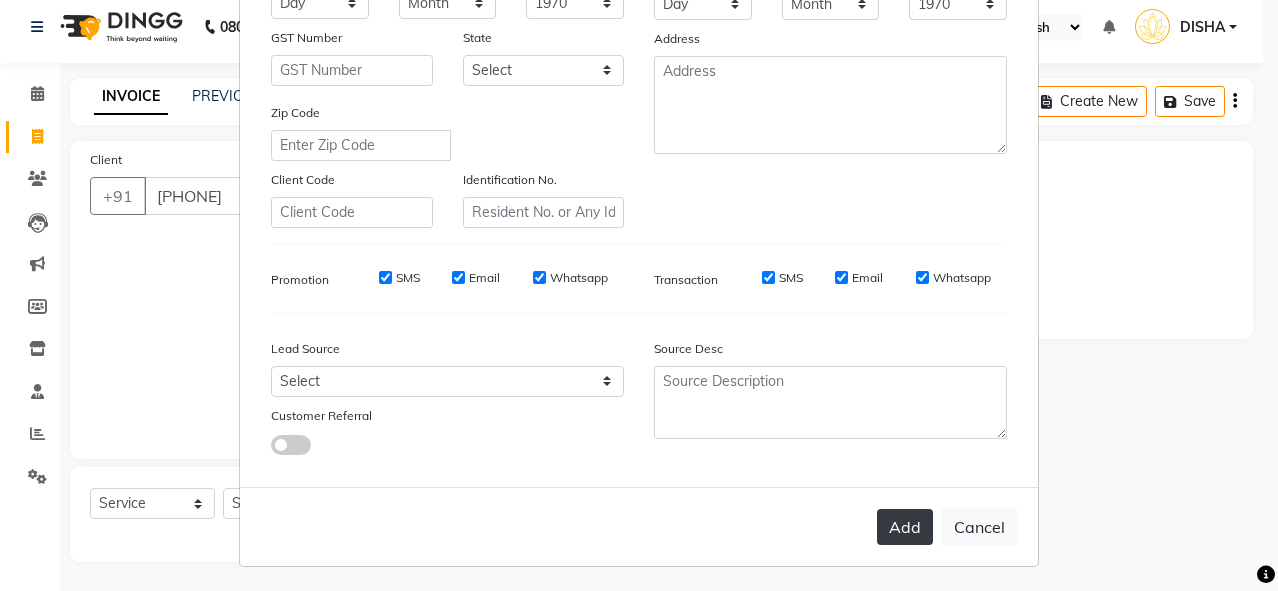 click on "Add" at bounding box center (905, 527) 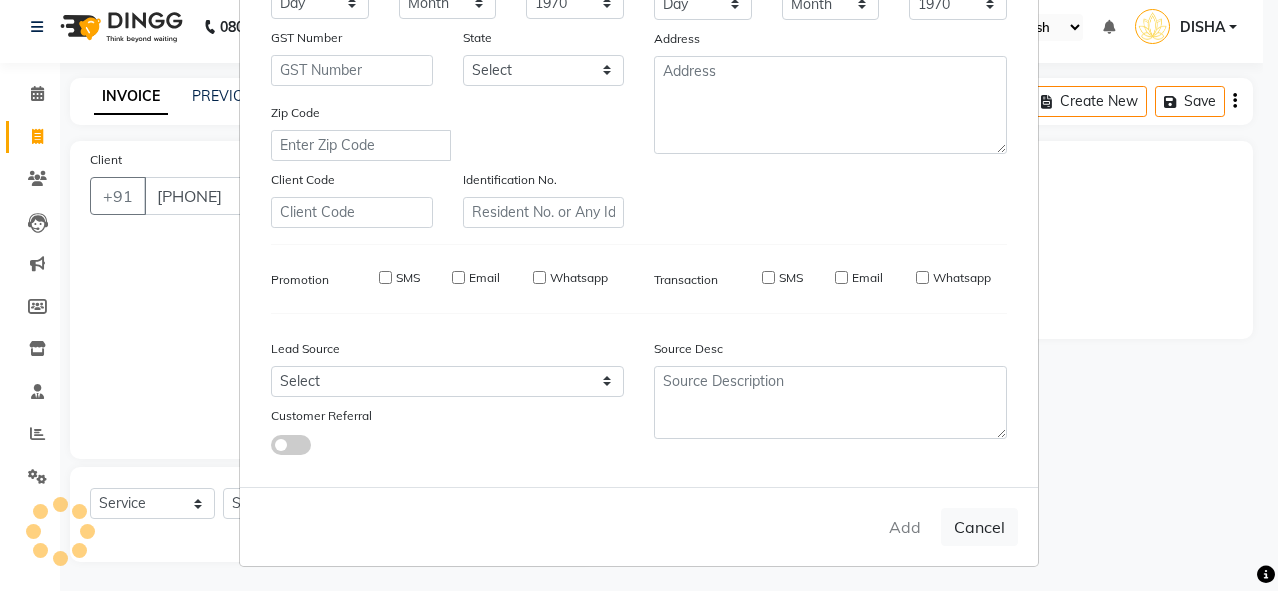 type 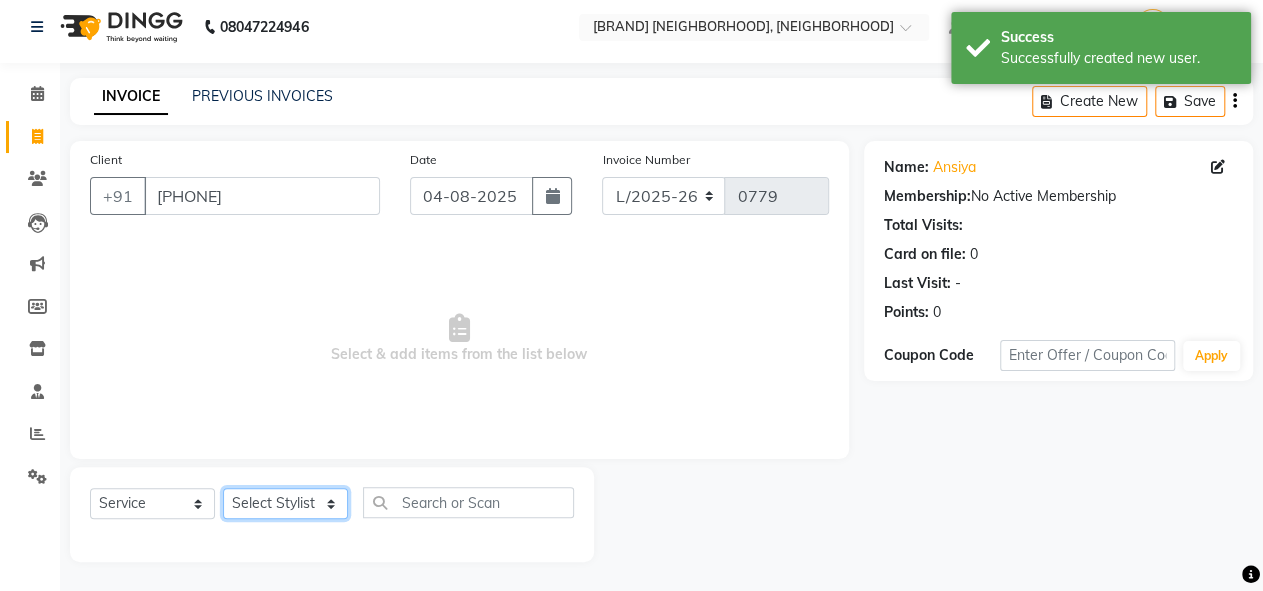 click on "Select Stylist DISHA Kshema Mahima Naflin Ranjini Shahanas" 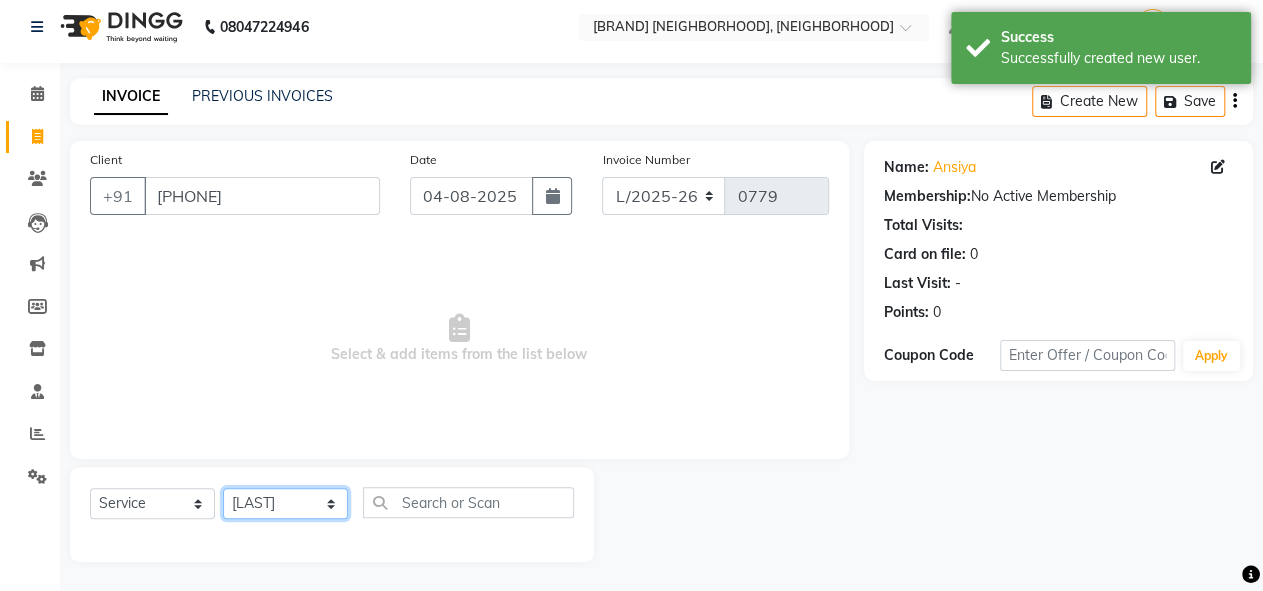 click on "Select Stylist DISHA Kshema Mahima Naflin Ranjini Shahanas" 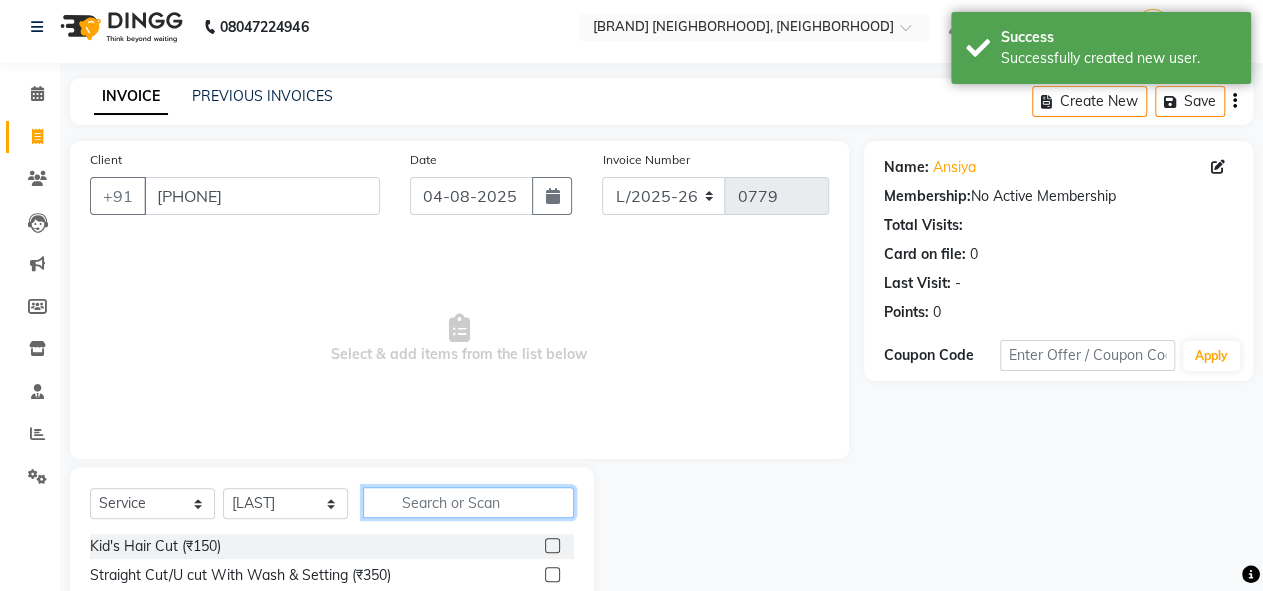click 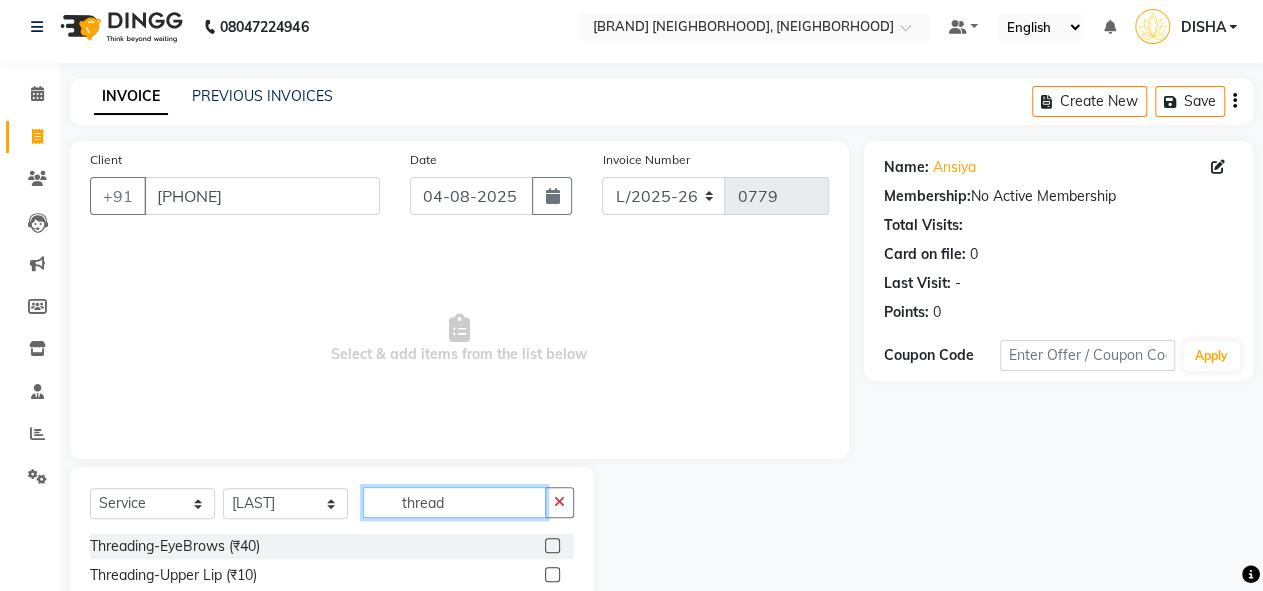 type on "thread" 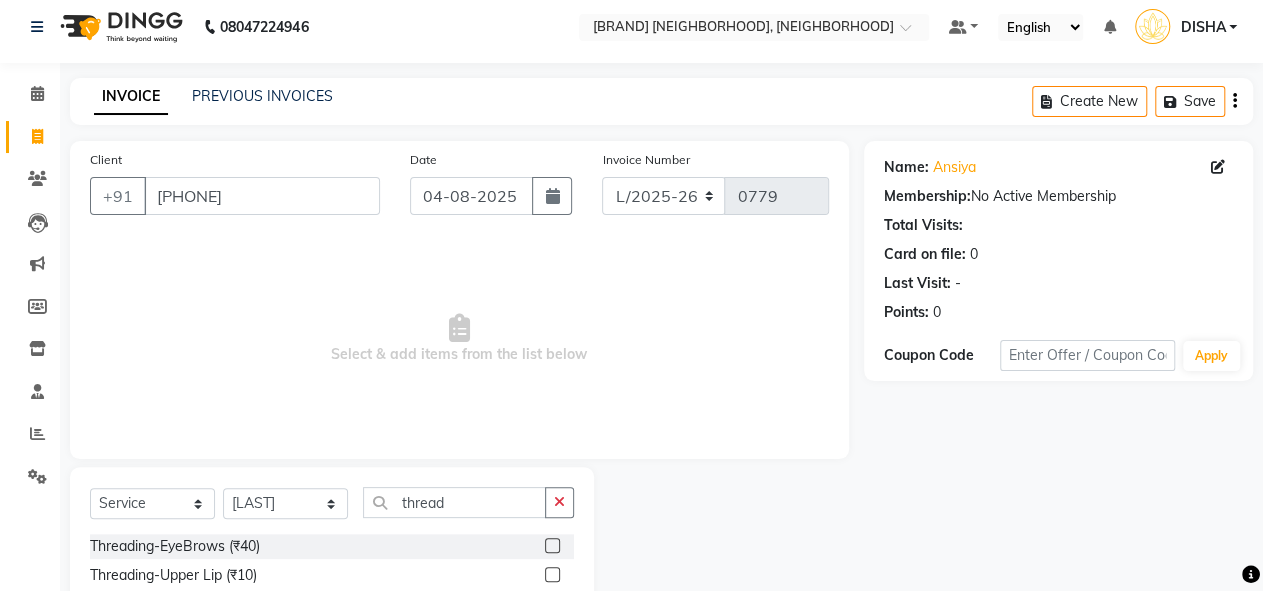 click 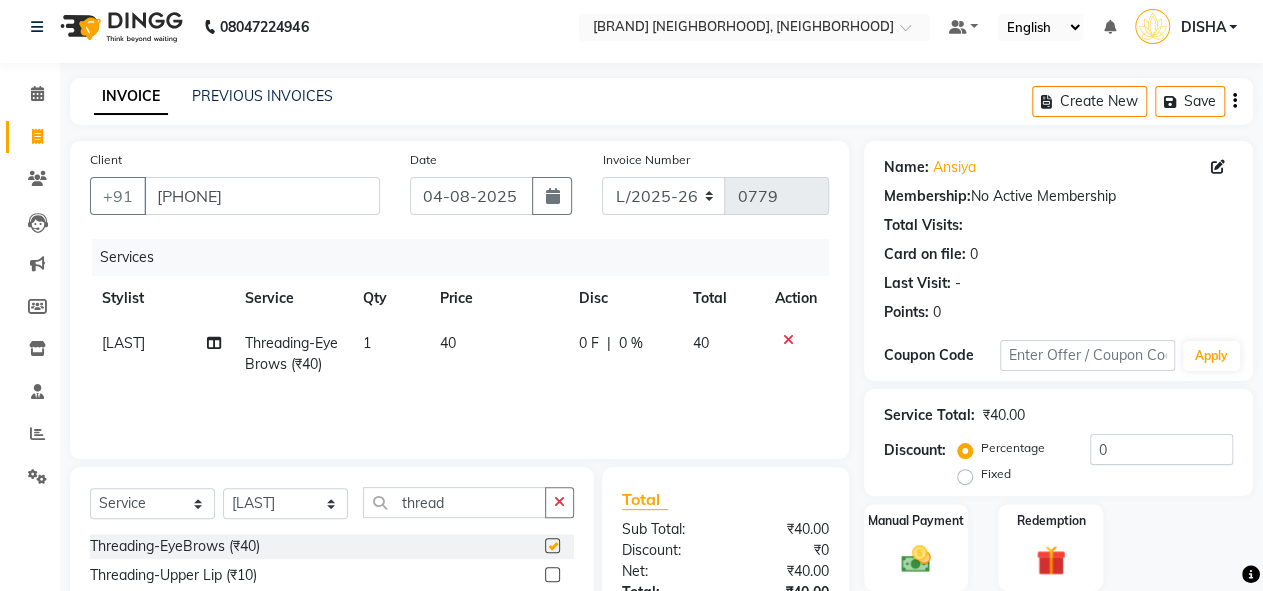 checkbox on "false" 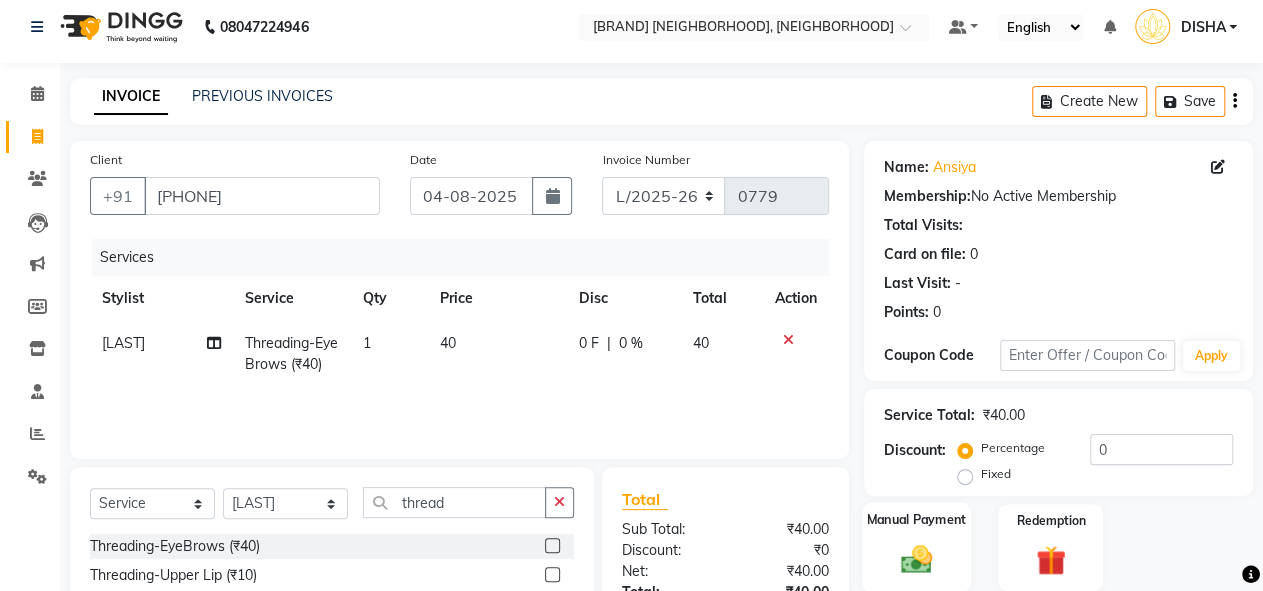 click 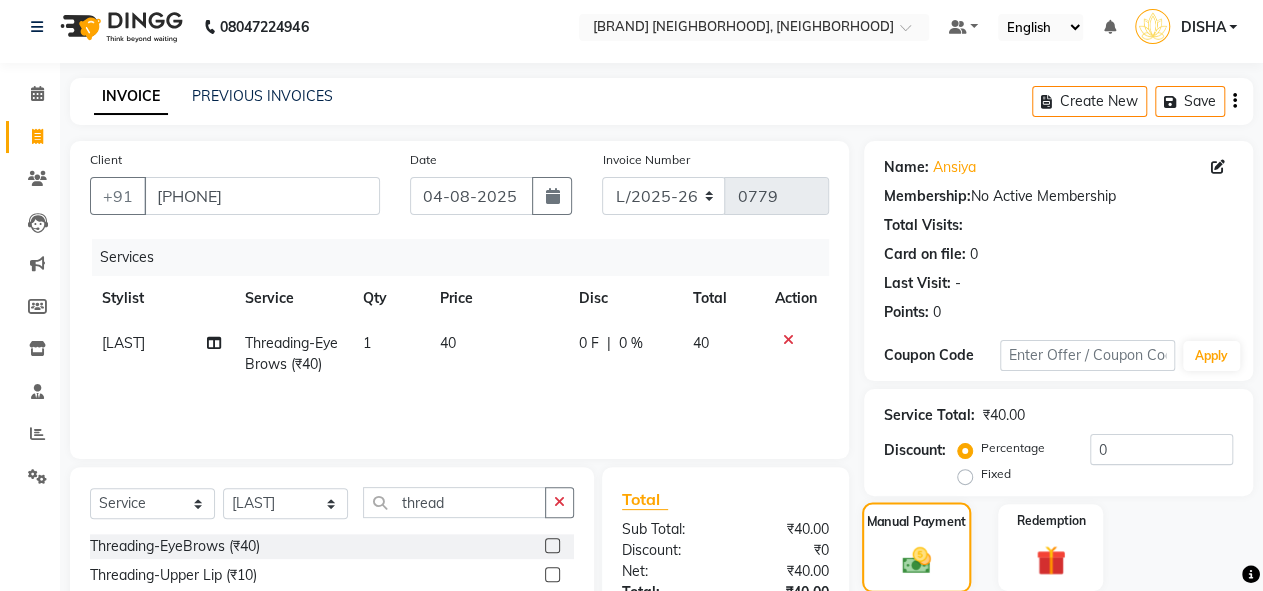 scroll, scrollTop: 209, scrollLeft: 0, axis: vertical 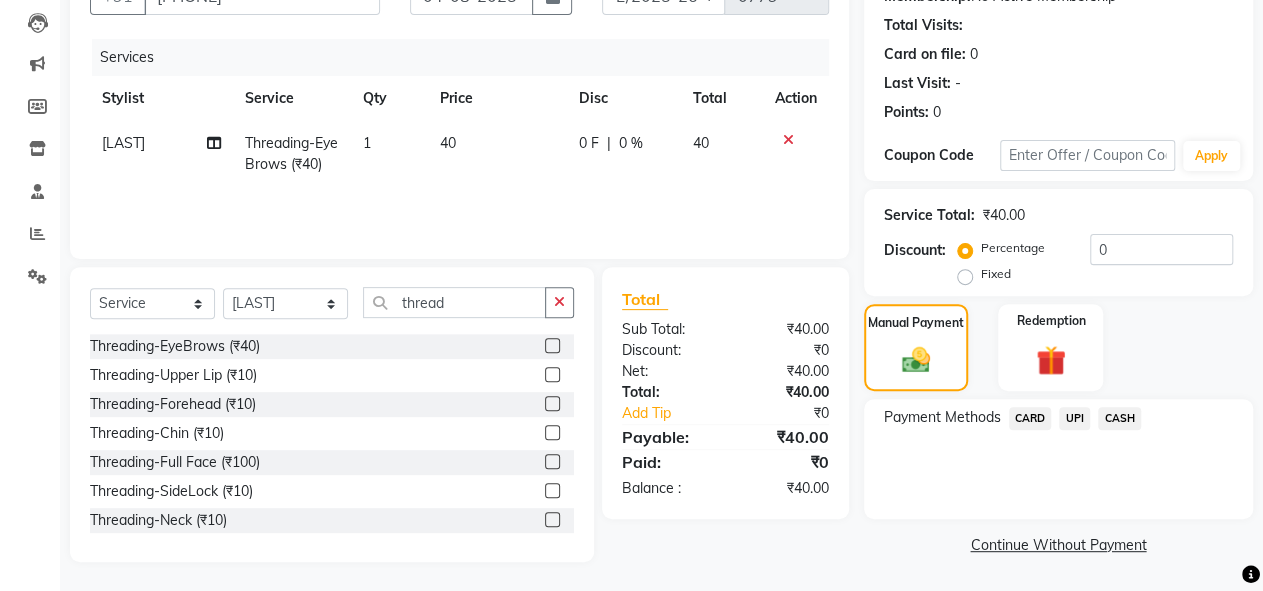click on "CASH" 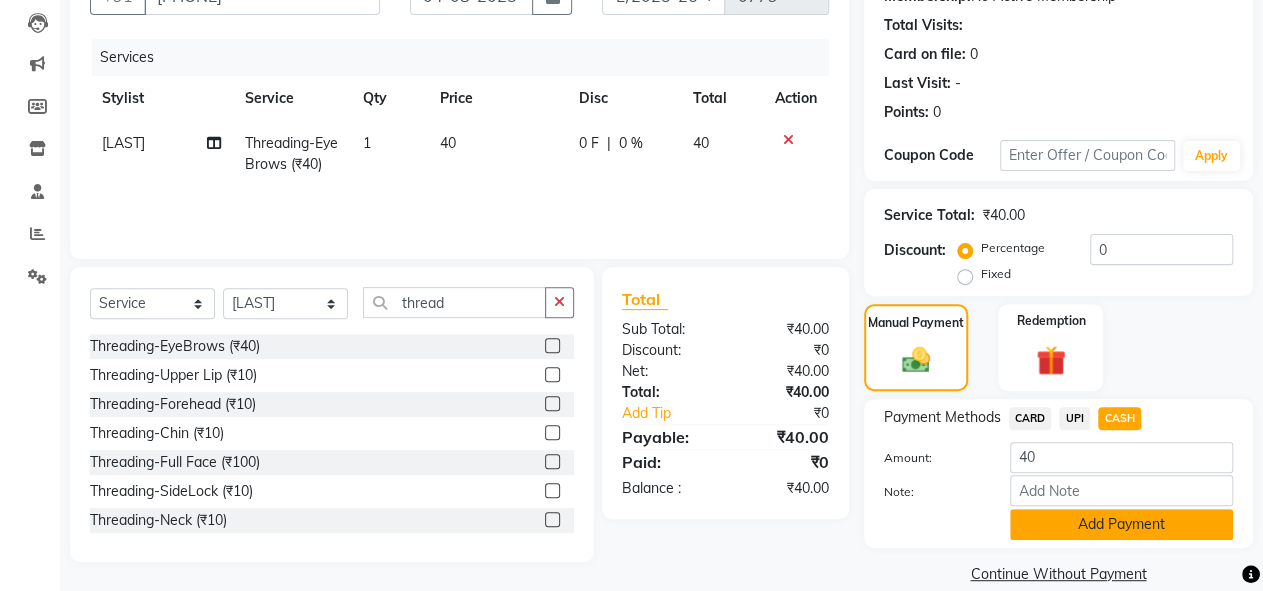 click on "Add Payment" 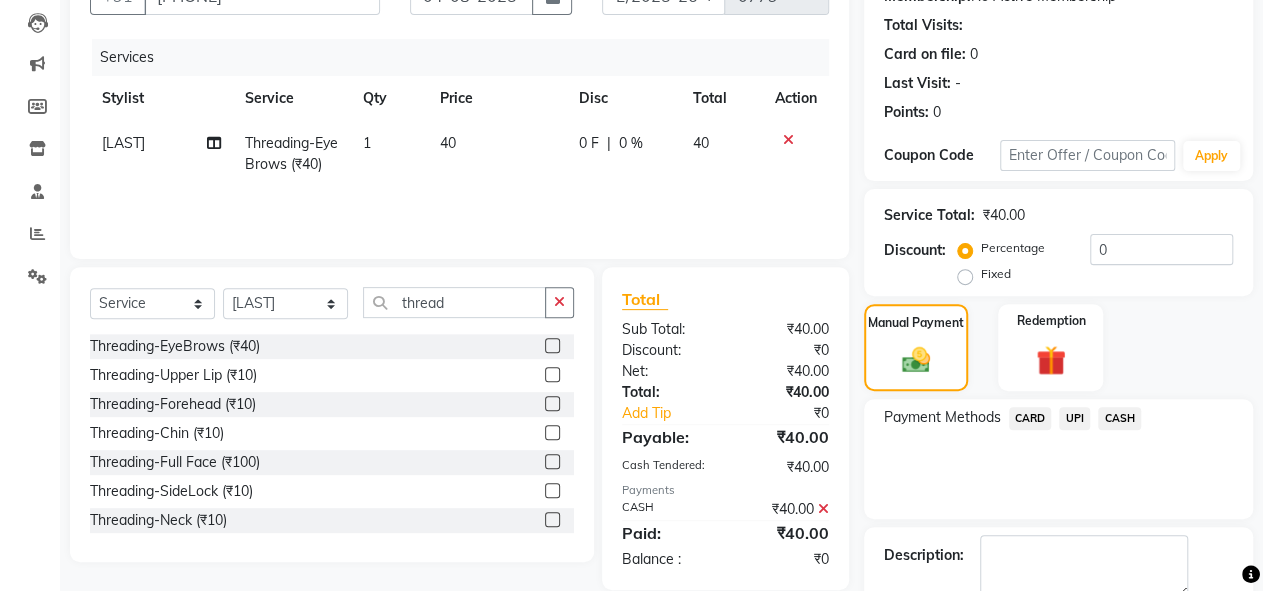 scroll, scrollTop: 289, scrollLeft: 0, axis: vertical 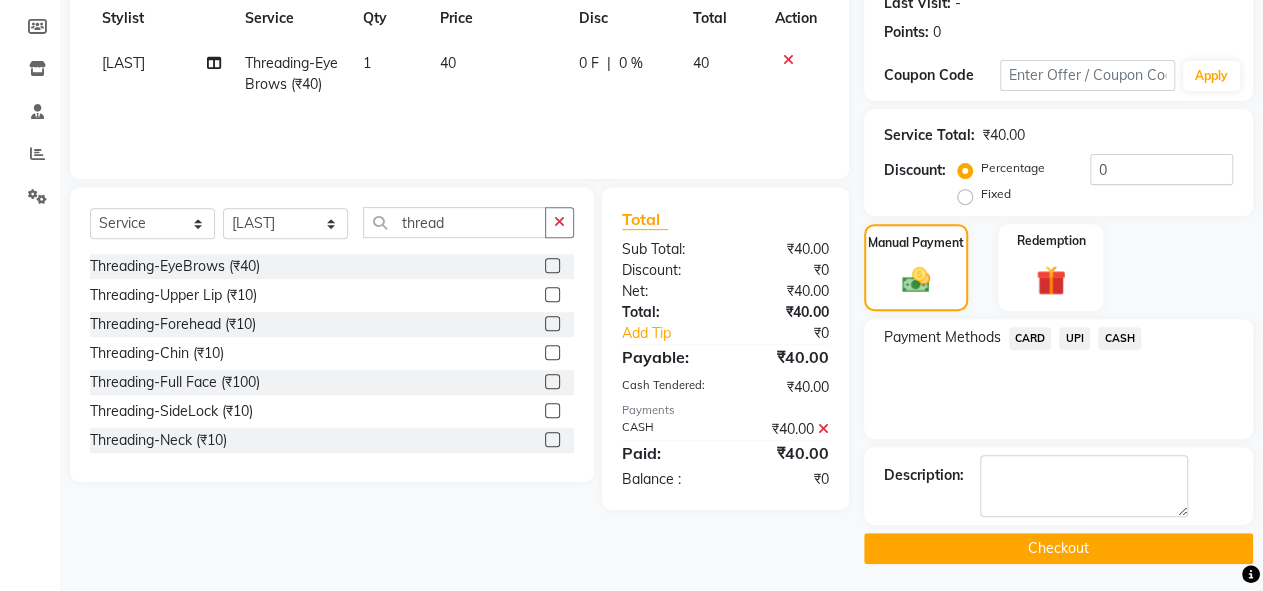 click on "Checkout" 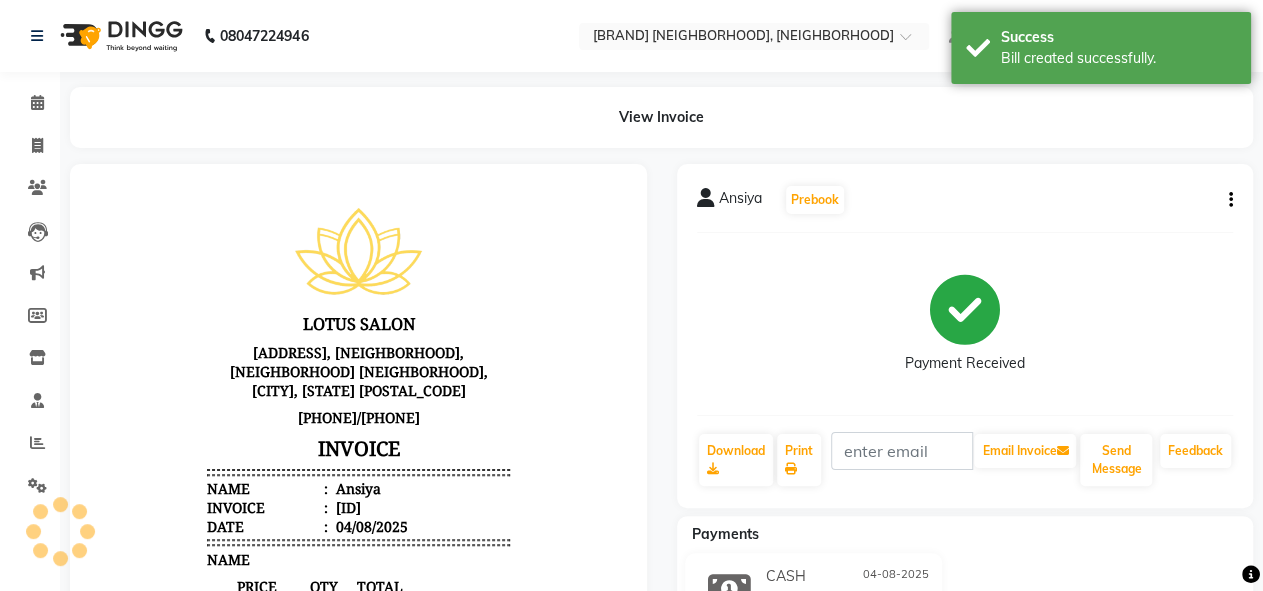 scroll, scrollTop: 0, scrollLeft: 0, axis: both 